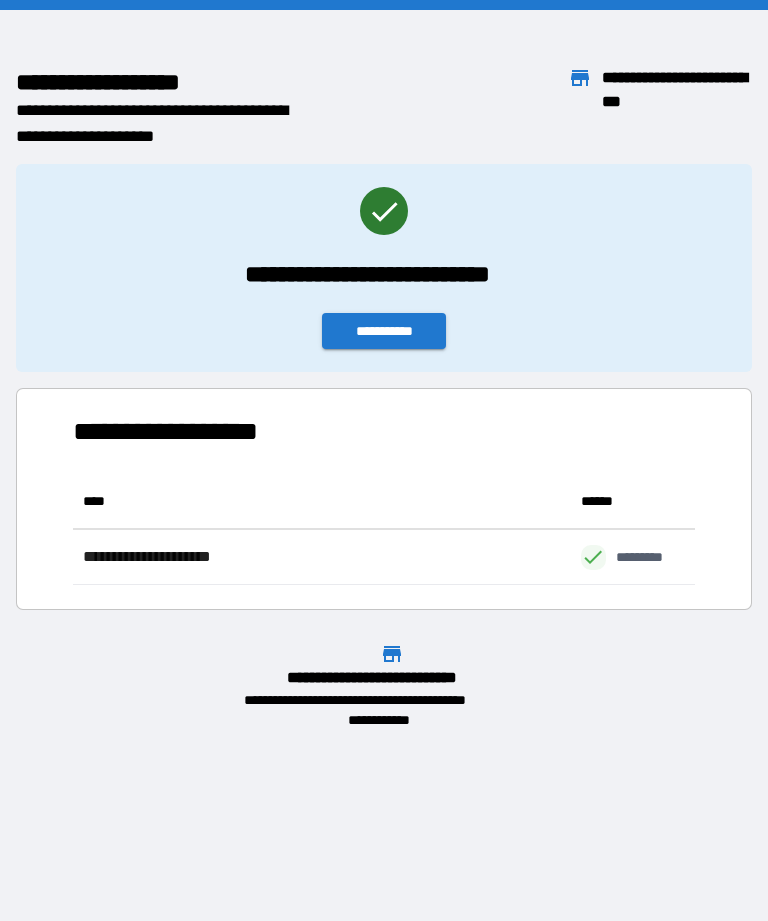 scroll, scrollTop: 0, scrollLeft: 0, axis: both 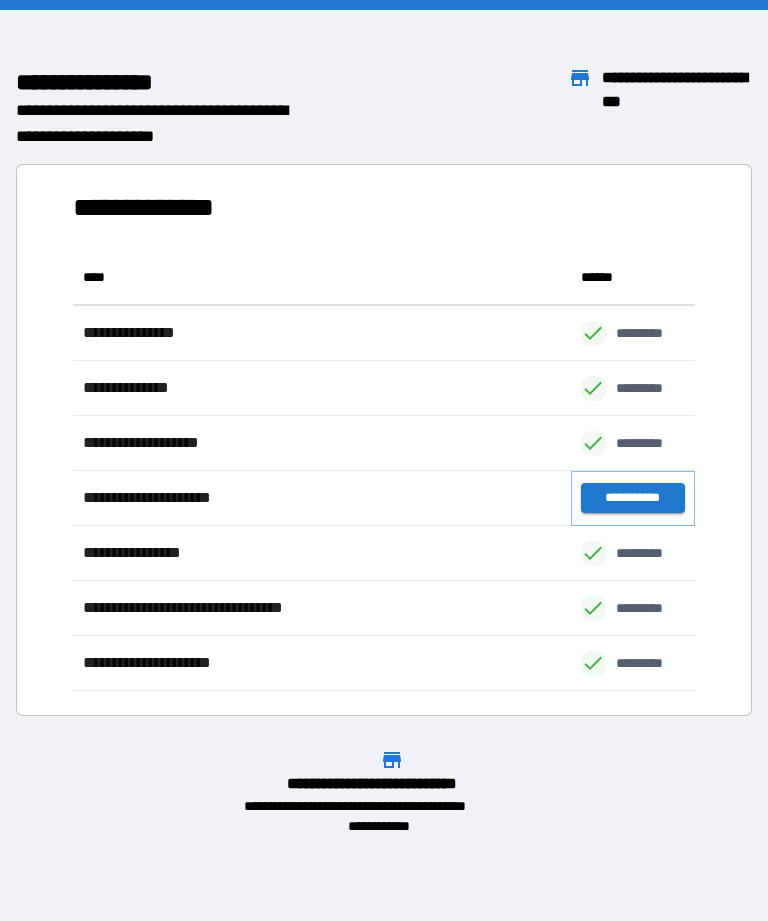 click on "**********" at bounding box center [633, 498] 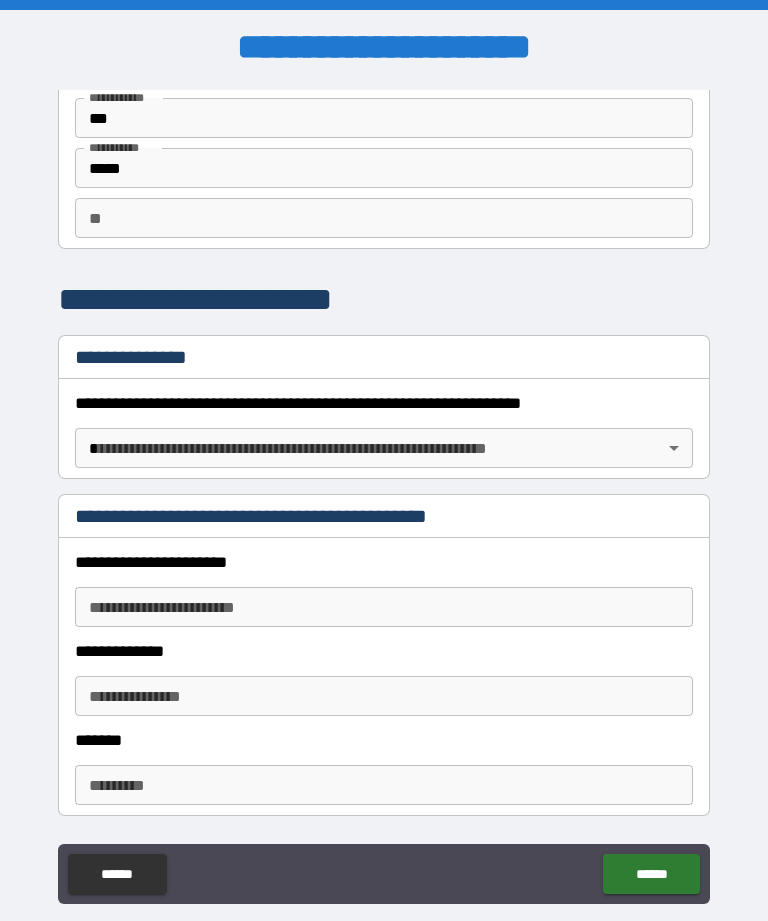 scroll, scrollTop: 86, scrollLeft: 0, axis: vertical 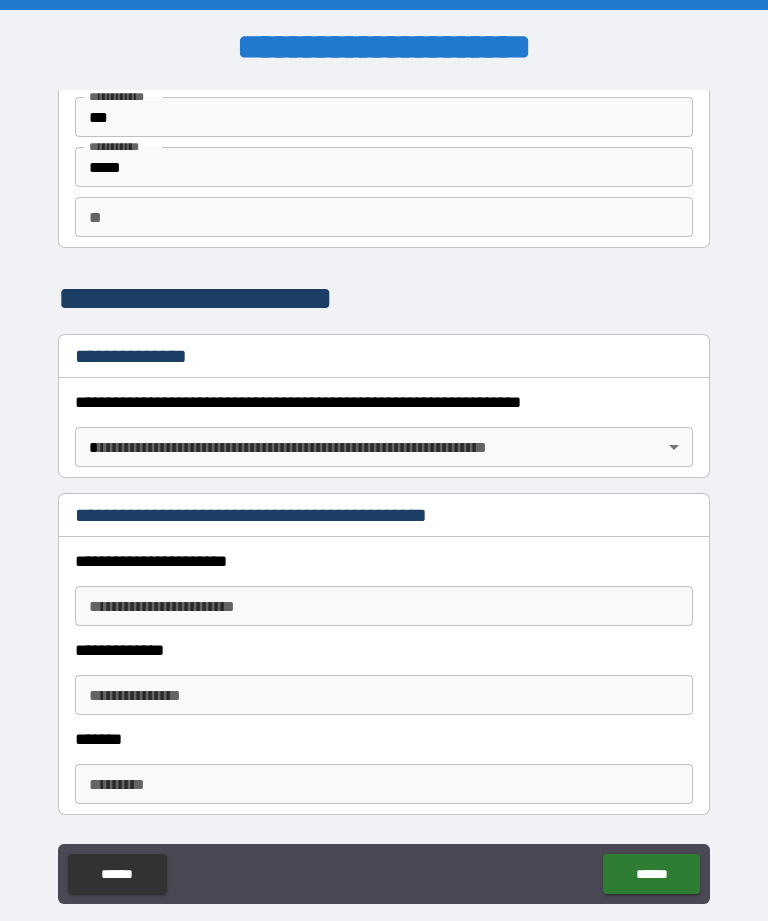 click on "**********" at bounding box center [384, 492] 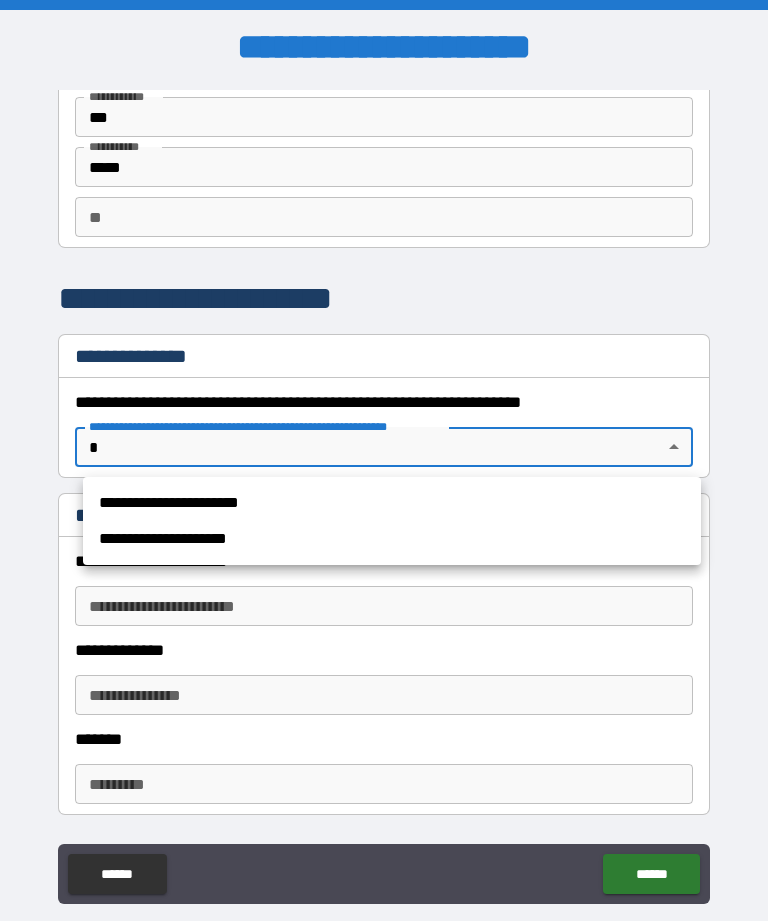 click on "**********" at bounding box center [392, 503] 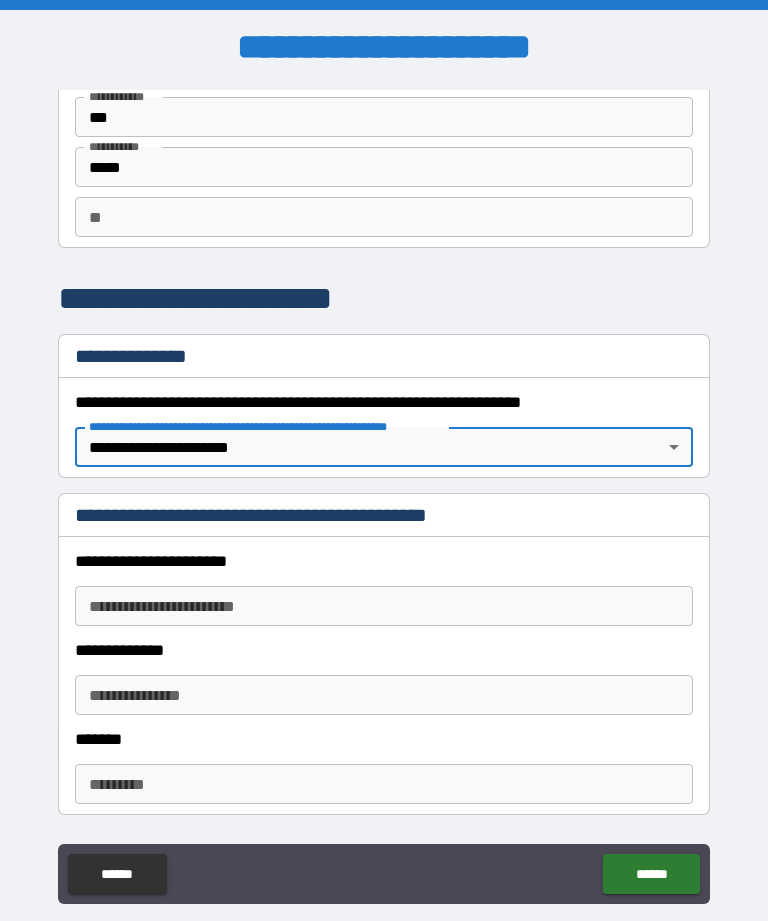 click on "**********" at bounding box center [384, 606] 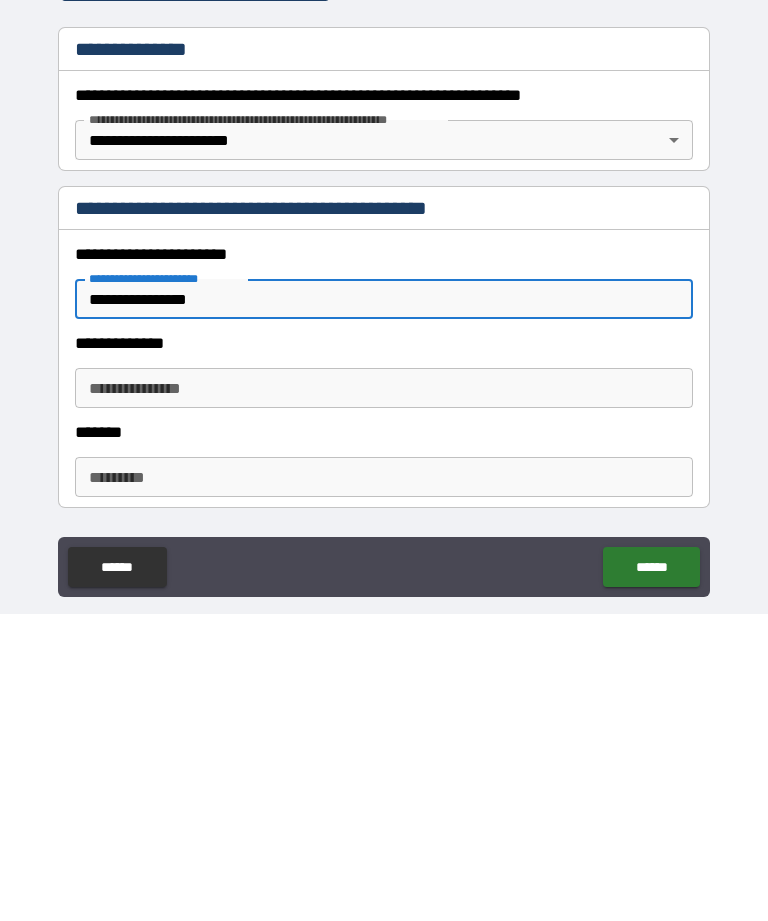 type on "**********" 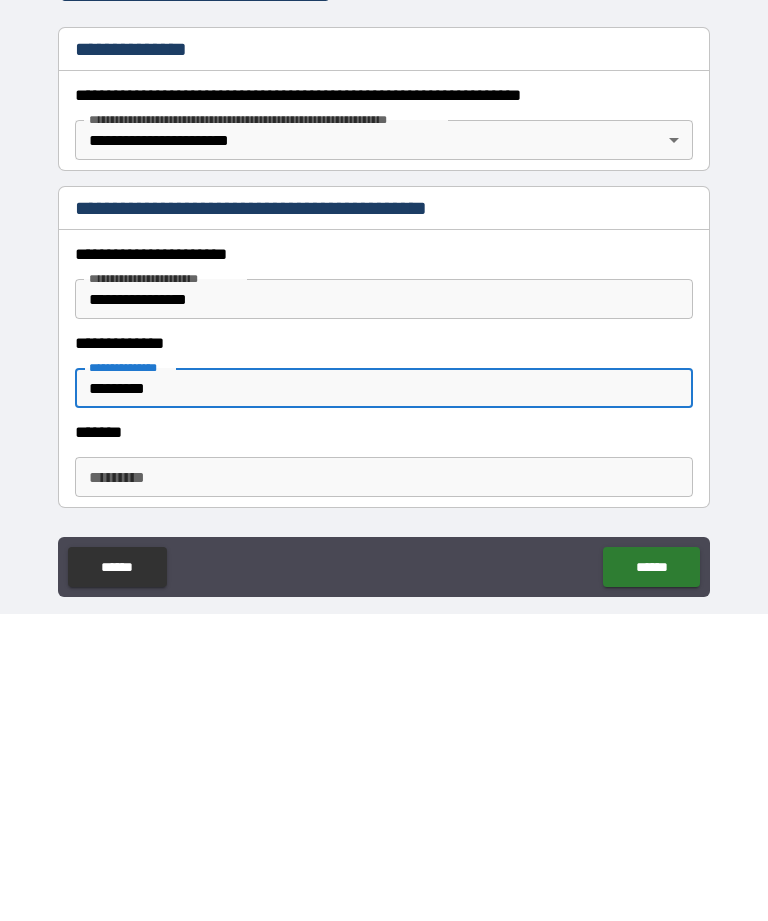 type on "*********" 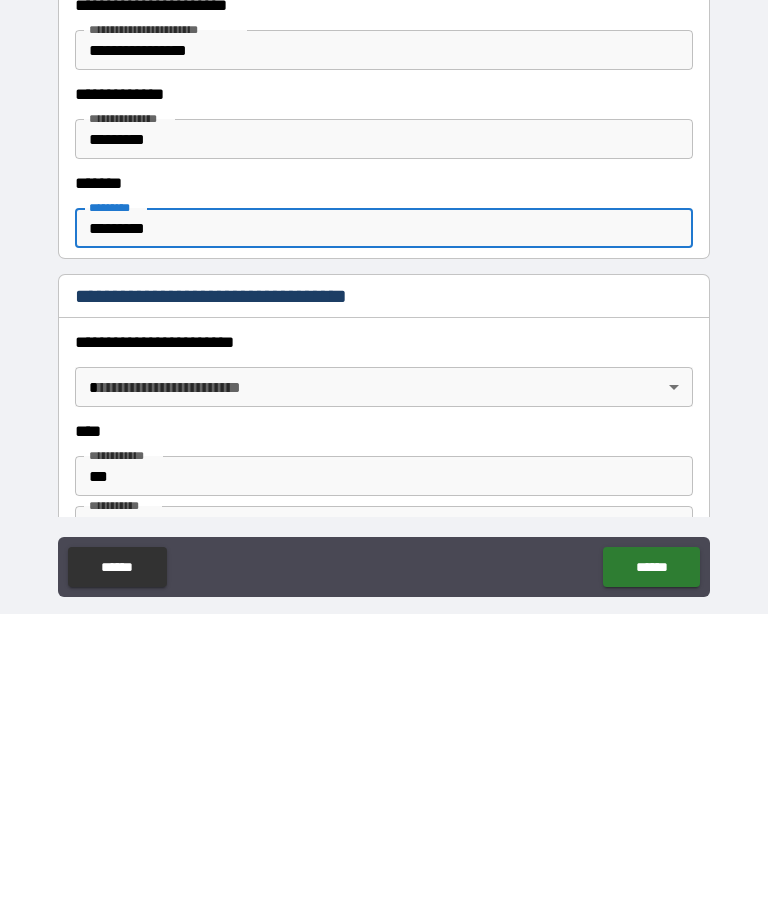 scroll, scrollTop: 335, scrollLeft: 0, axis: vertical 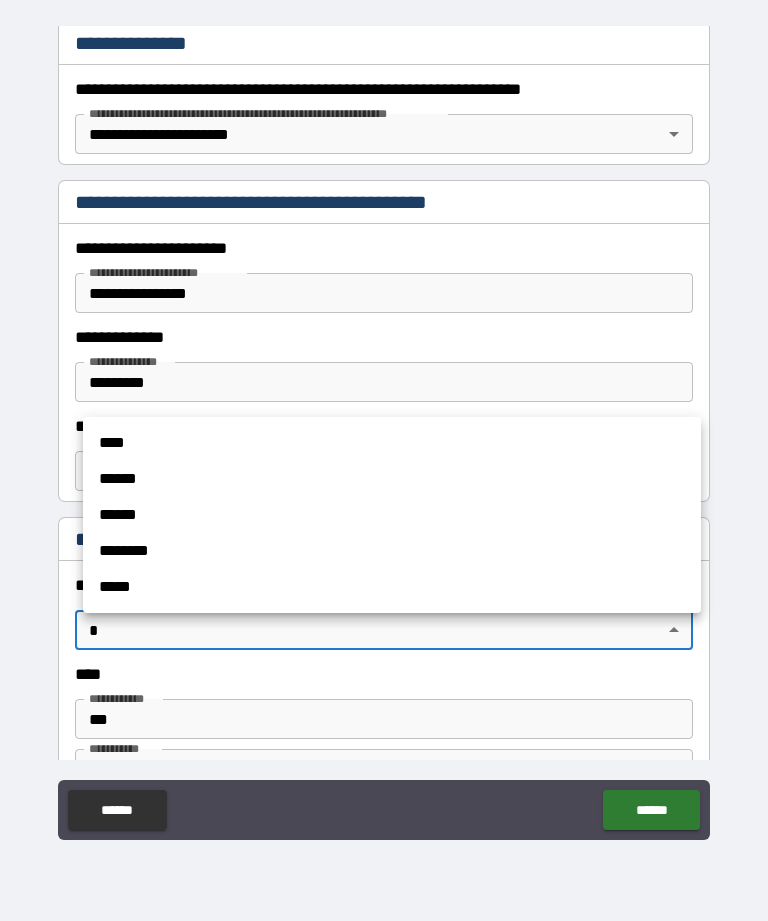 click on "****" at bounding box center (392, 443) 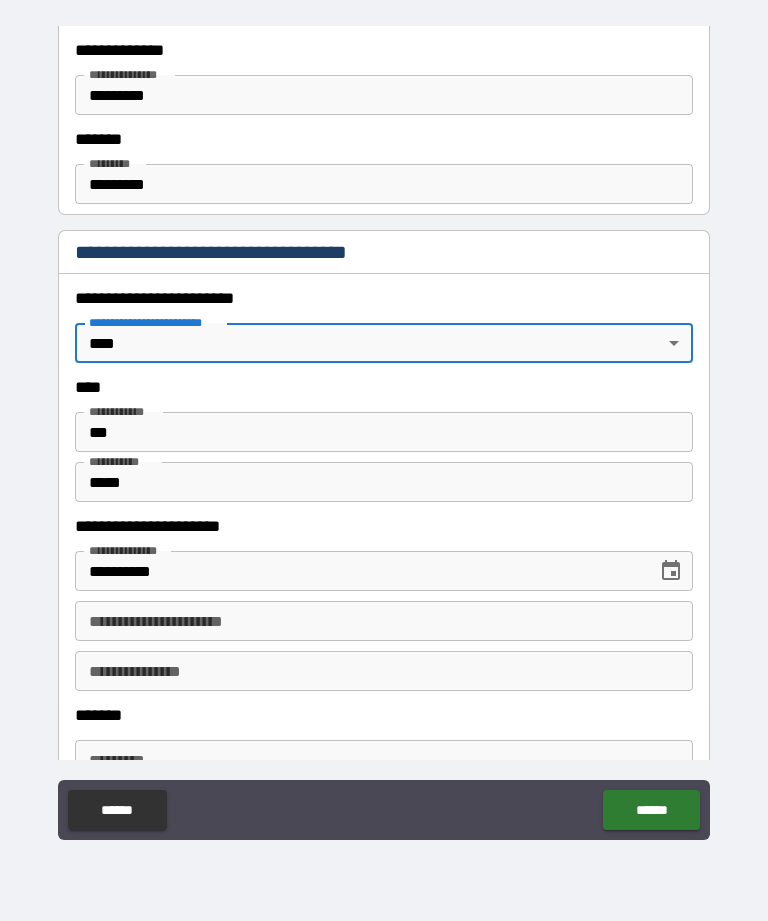 scroll, scrollTop: 621, scrollLeft: 0, axis: vertical 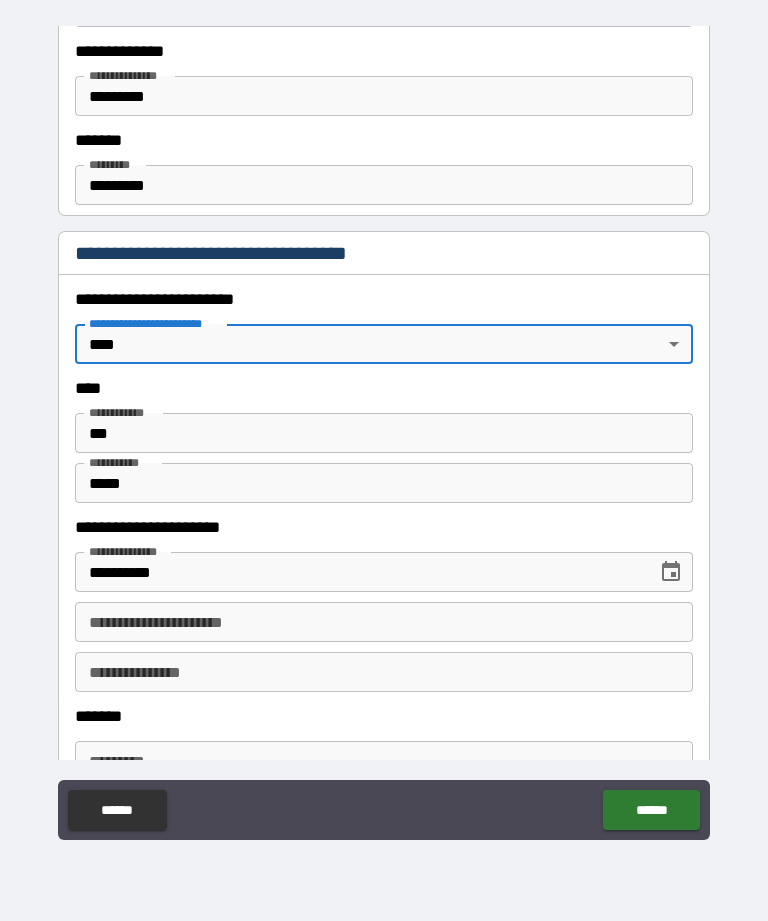 click on "**********" at bounding box center [384, 622] 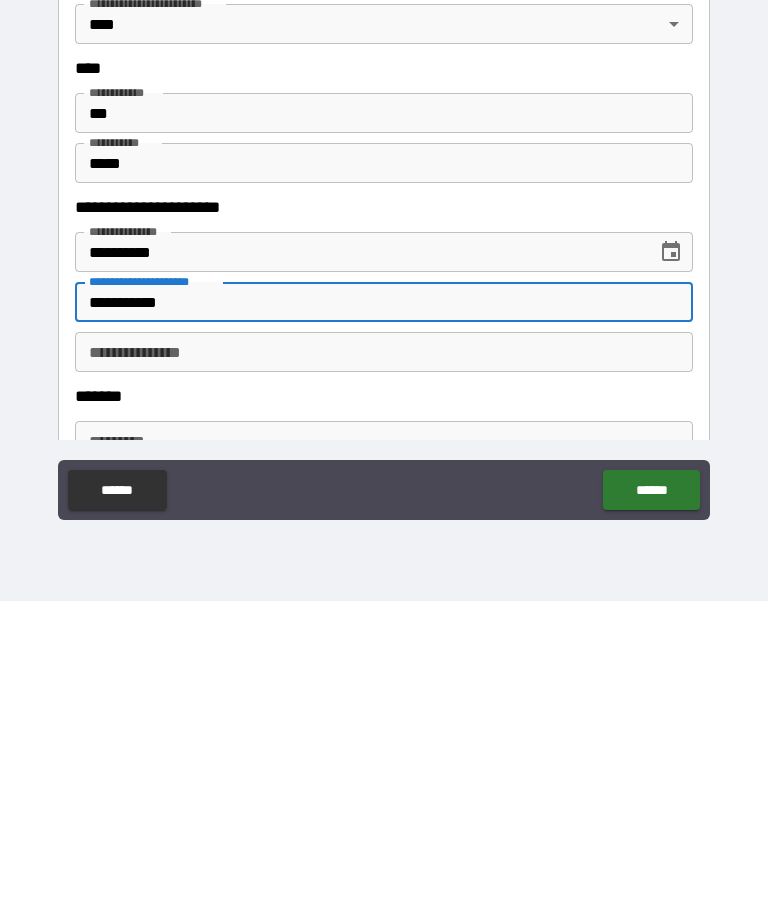 type on "**********" 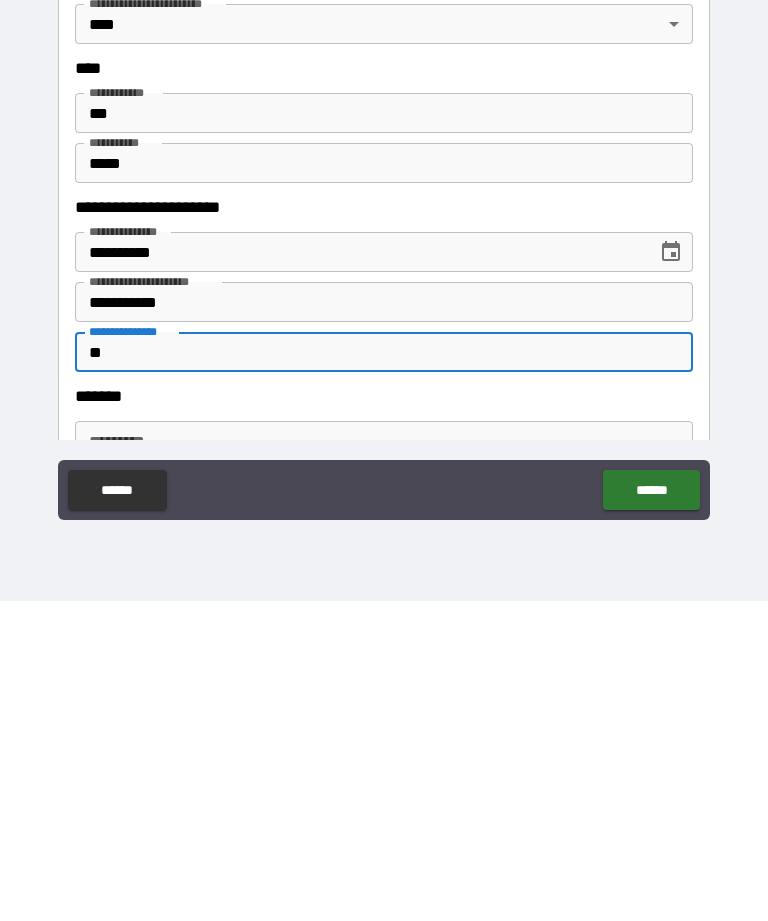 scroll, scrollTop: 744, scrollLeft: 0, axis: vertical 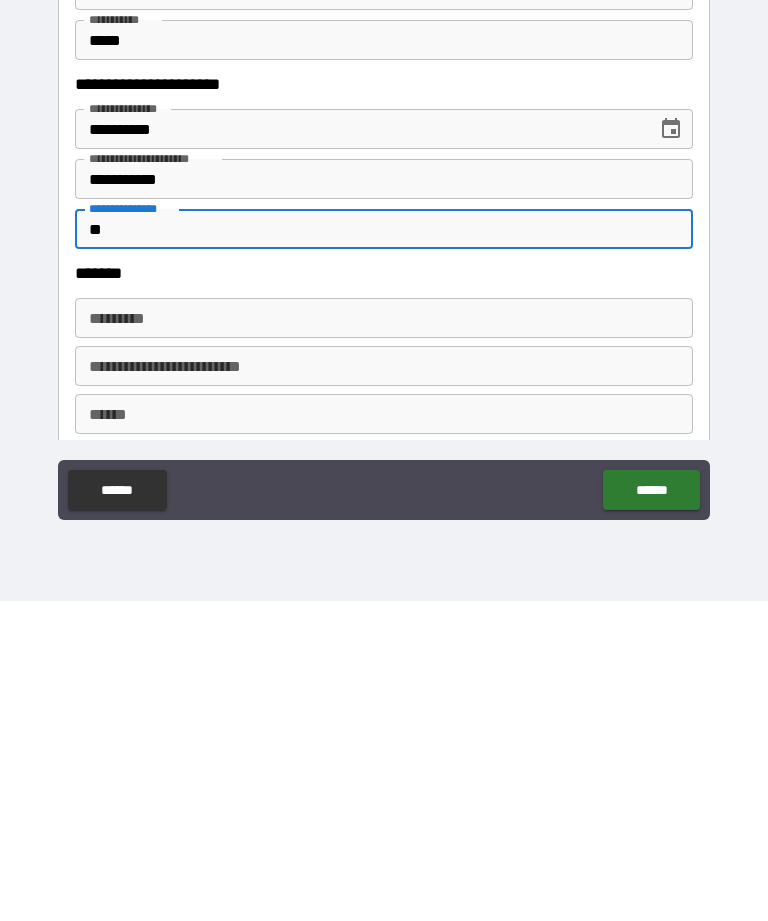 type on "**" 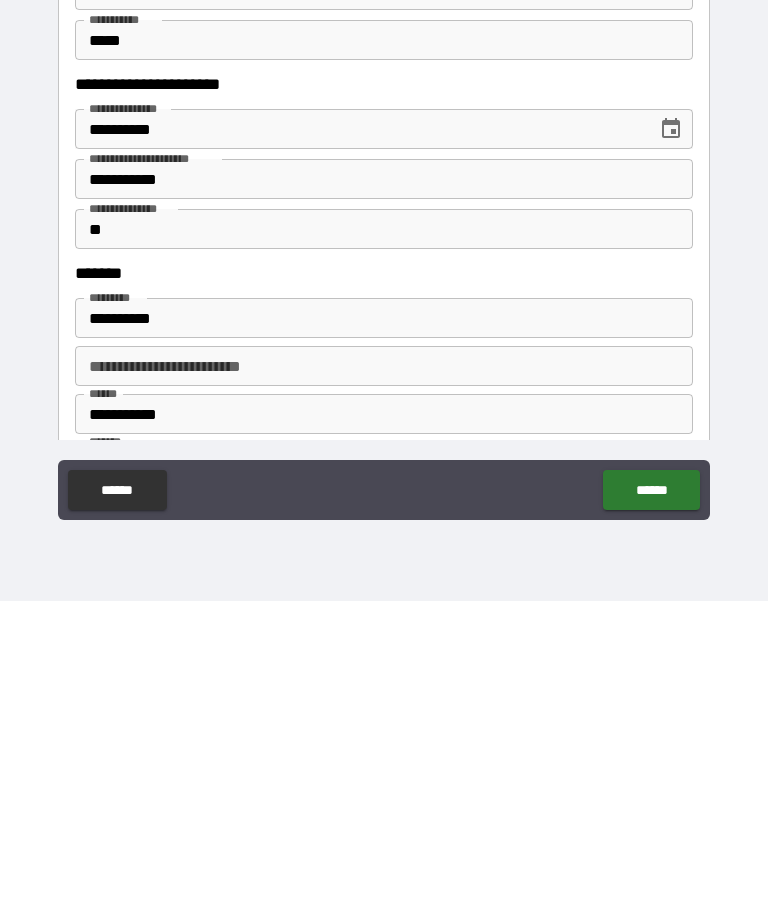 type on "**********" 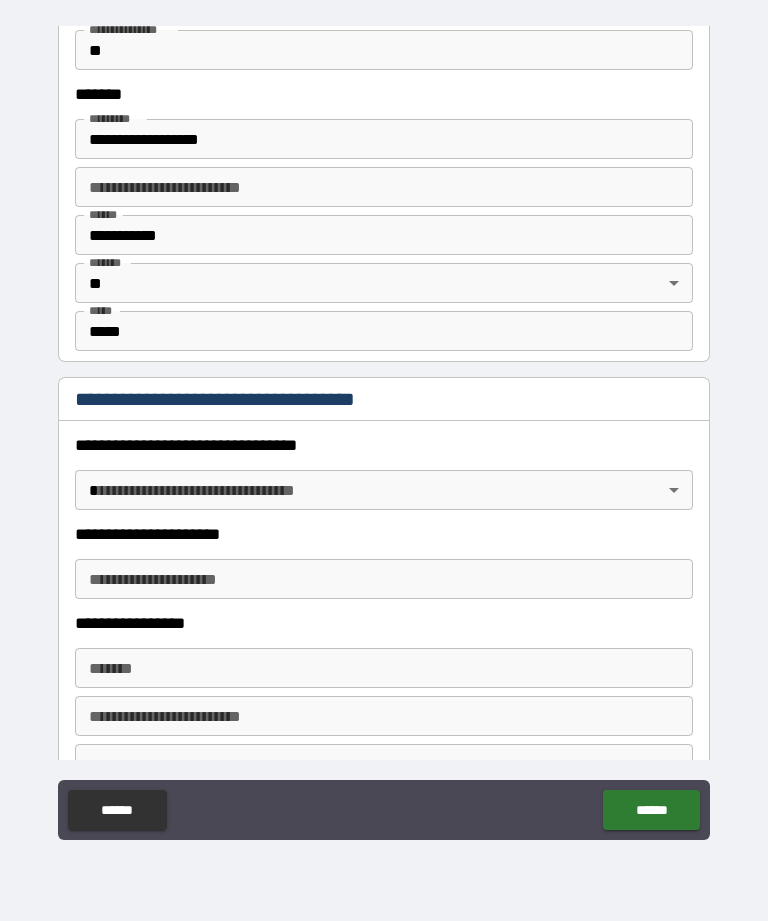 scroll, scrollTop: 1243, scrollLeft: 0, axis: vertical 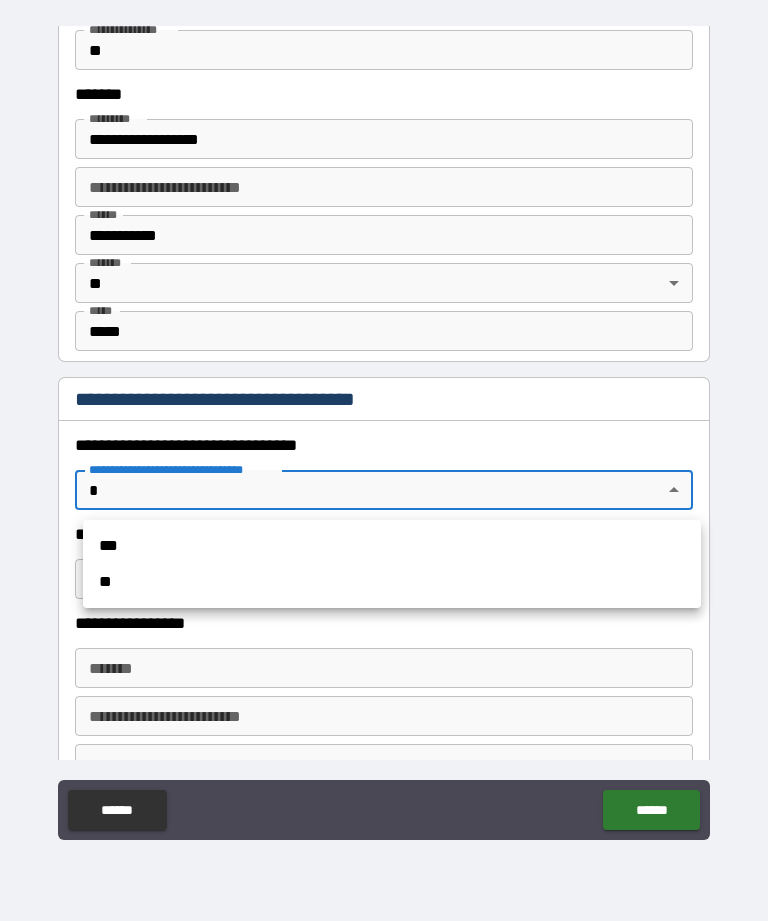click on "***" at bounding box center [392, 546] 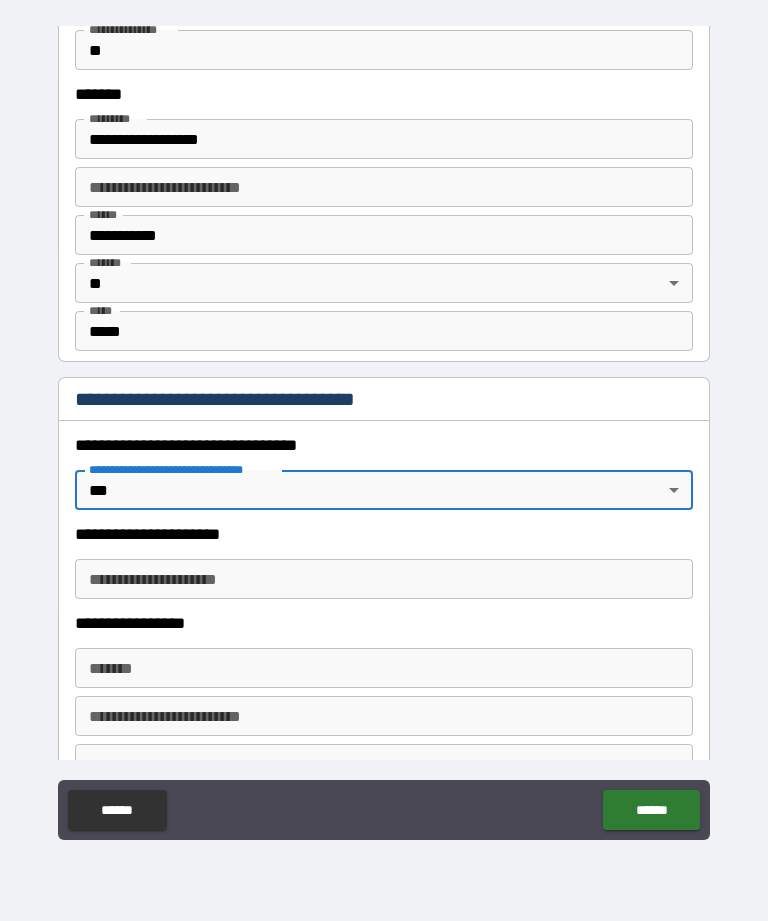 click on "**********" at bounding box center [384, 579] 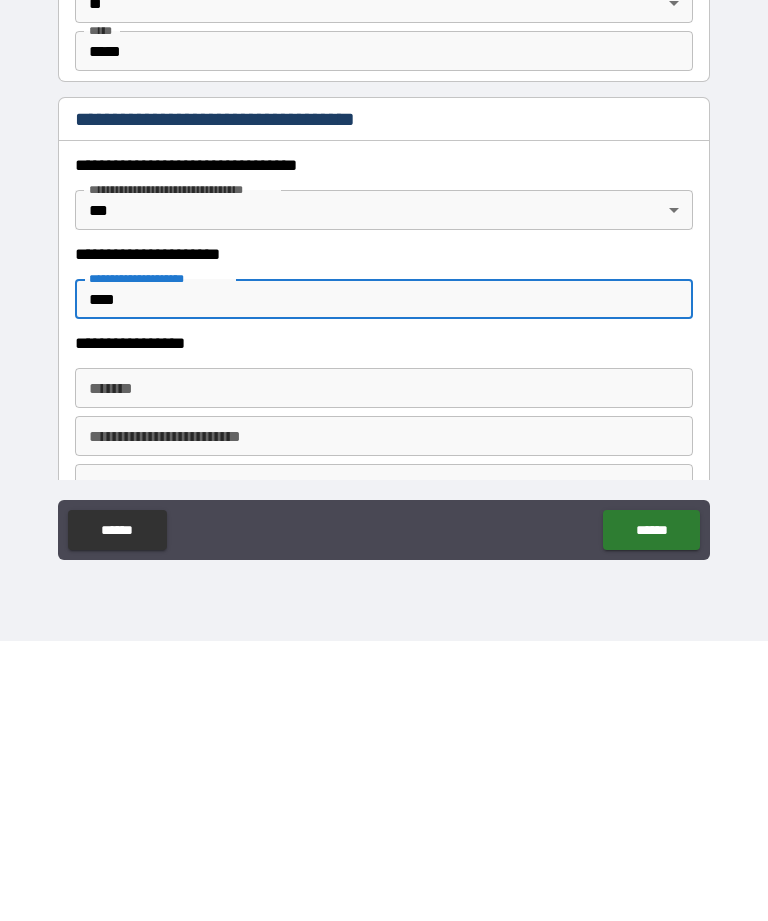 type on "****" 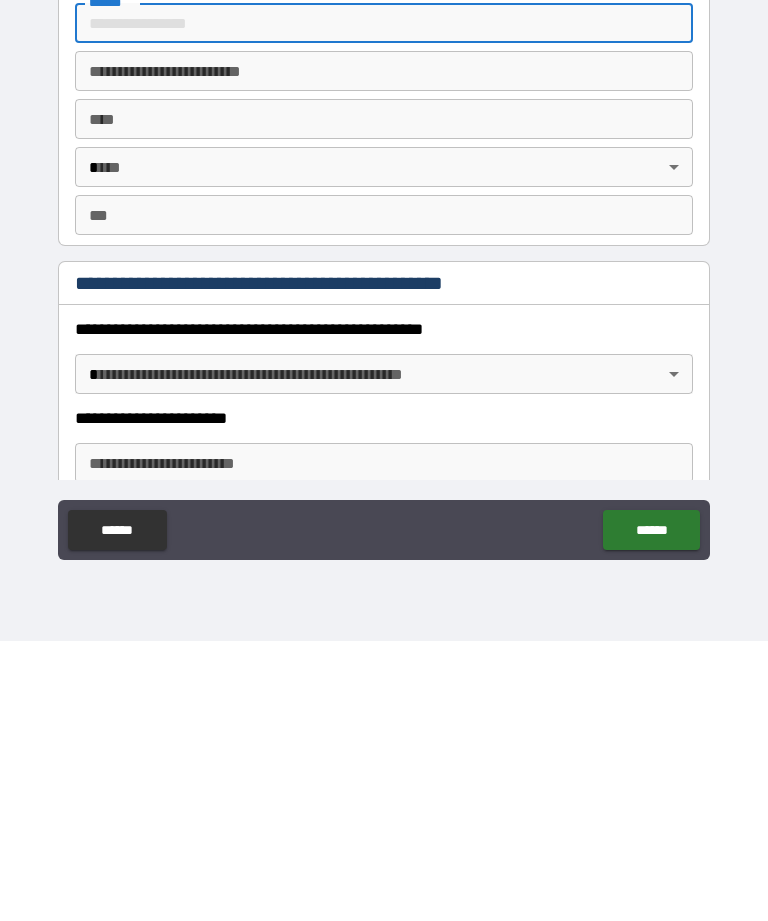 scroll, scrollTop: 1609, scrollLeft: 0, axis: vertical 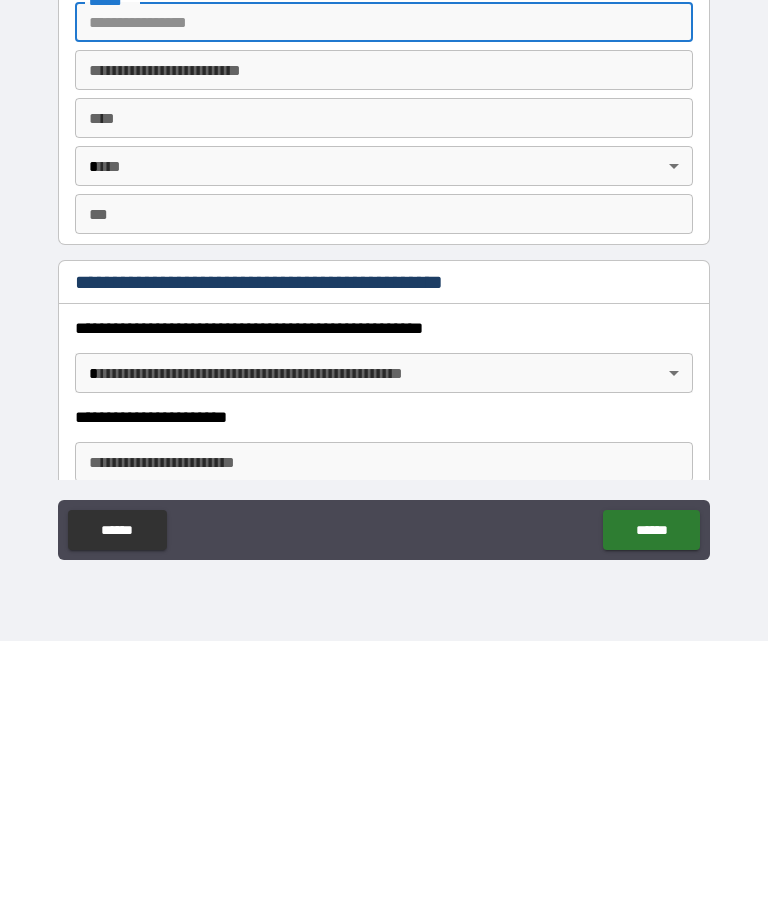 click on "**********" at bounding box center (384, 428) 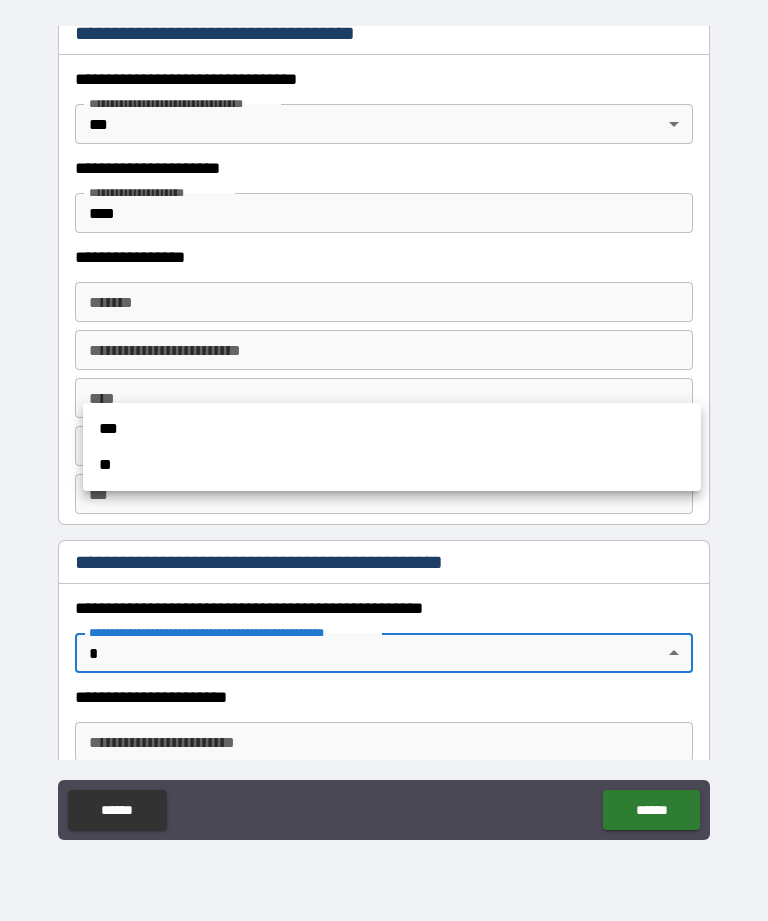 click on "**" at bounding box center (392, 465) 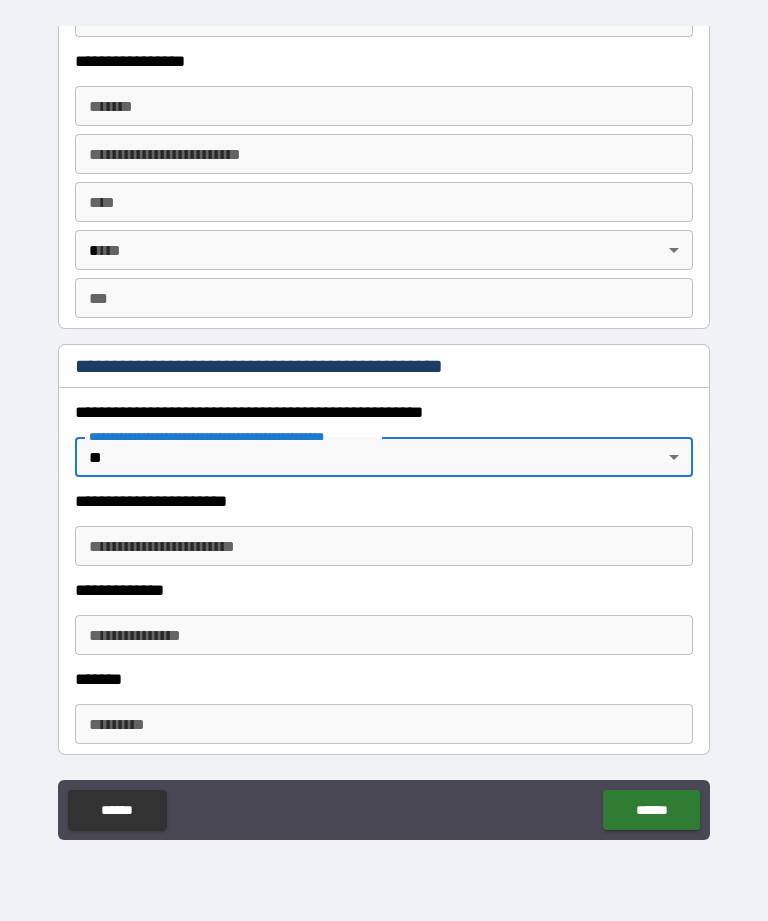 scroll, scrollTop: 1817, scrollLeft: 0, axis: vertical 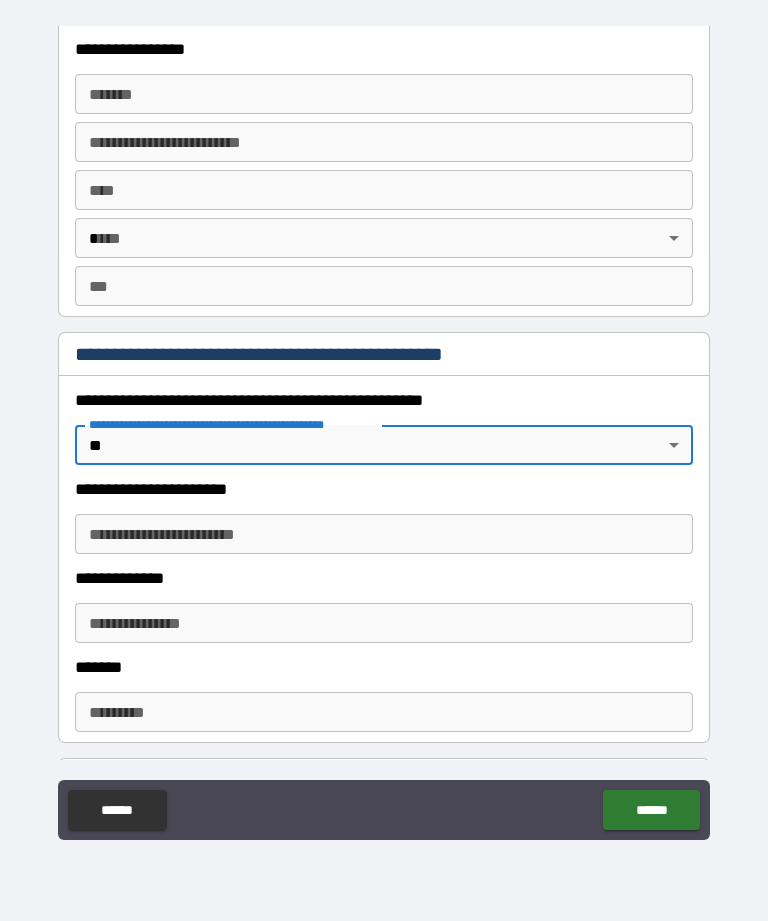 click on "**********" at bounding box center (384, 534) 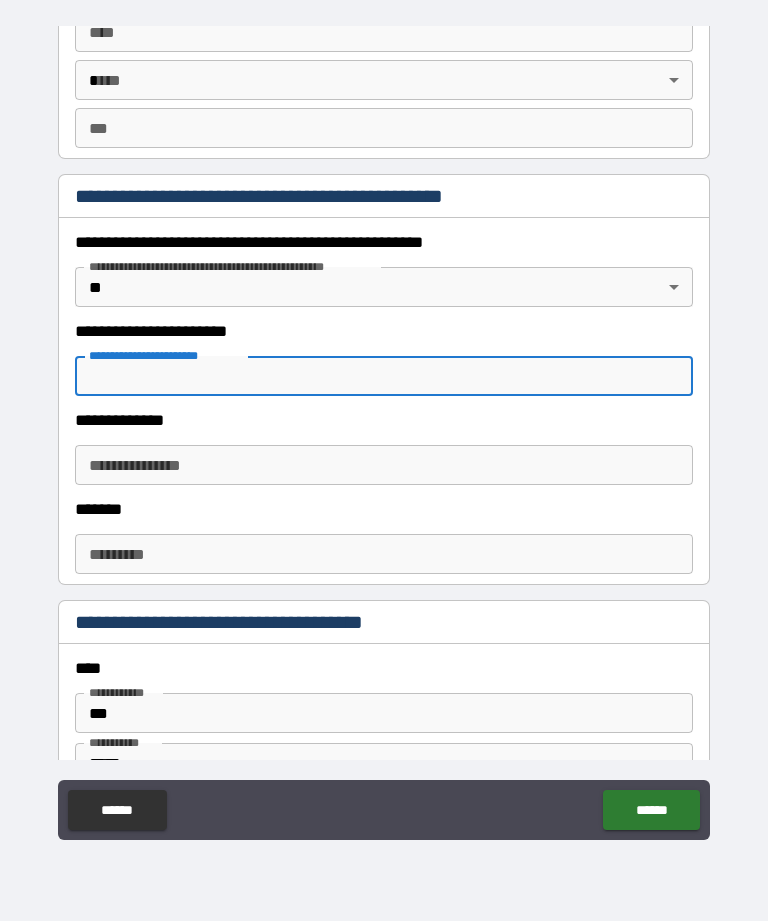 scroll, scrollTop: 1976, scrollLeft: 0, axis: vertical 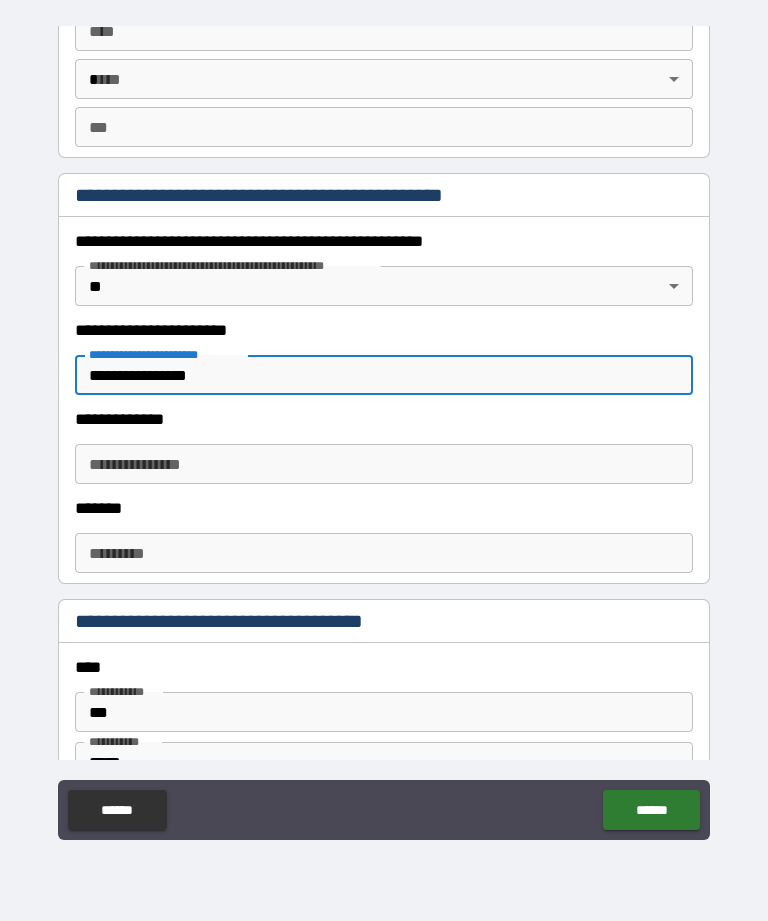 type on "**********" 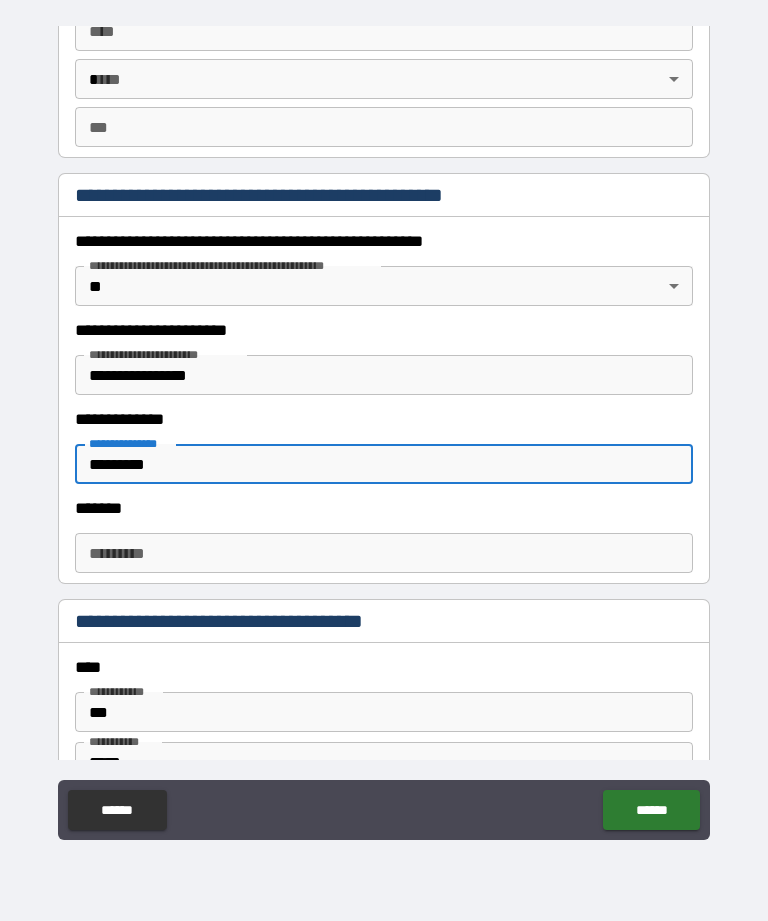 type on "*********" 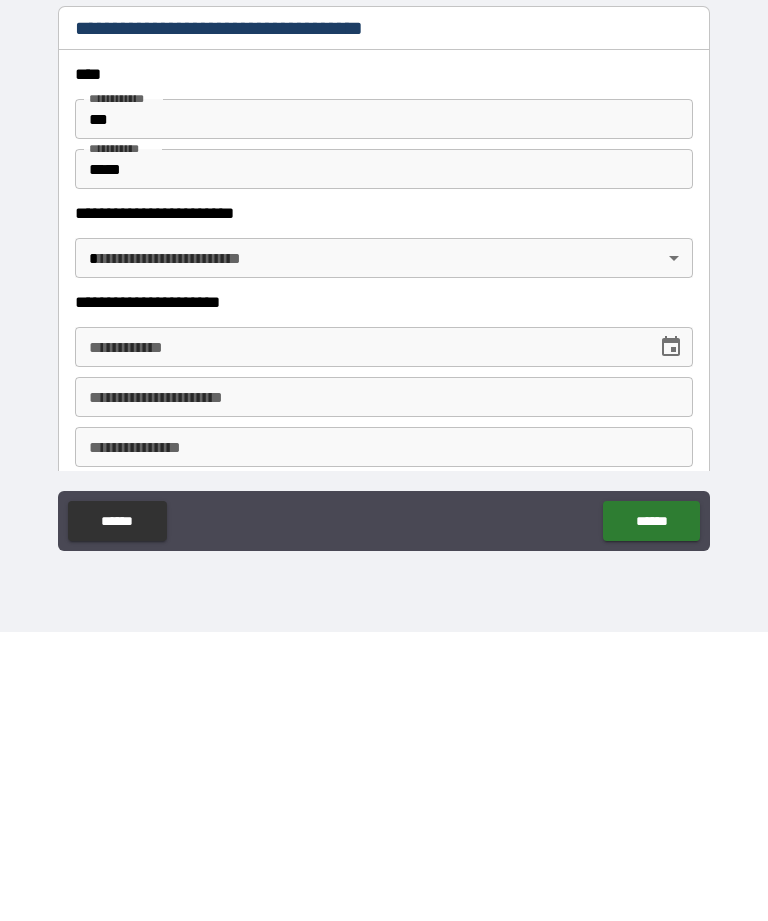 scroll, scrollTop: 2281, scrollLeft: 0, axis: vertical 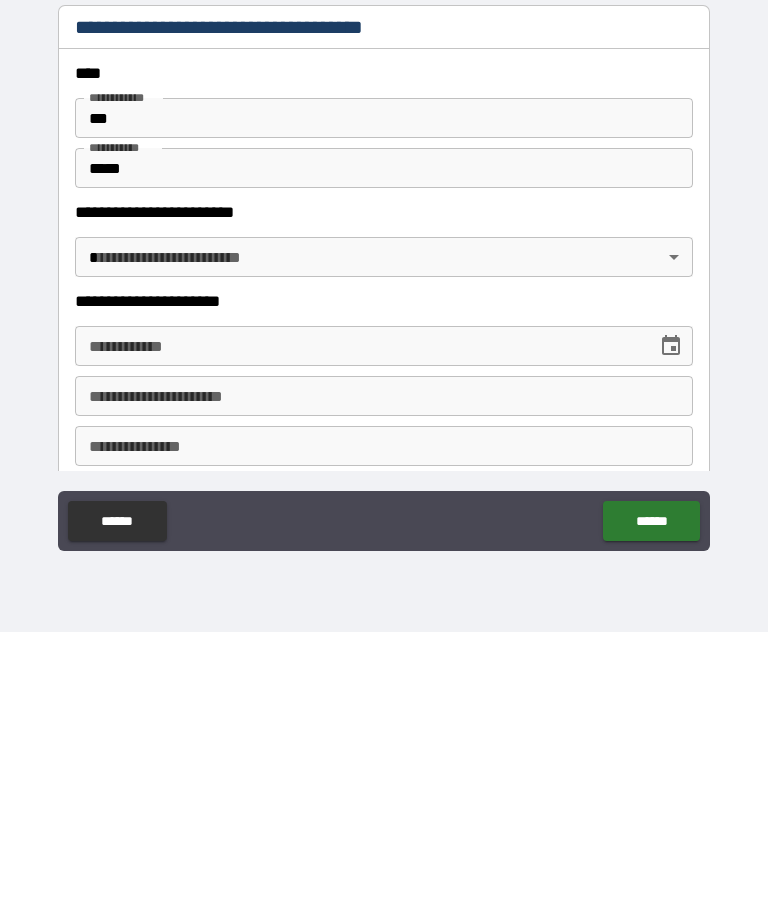 type on "*********" 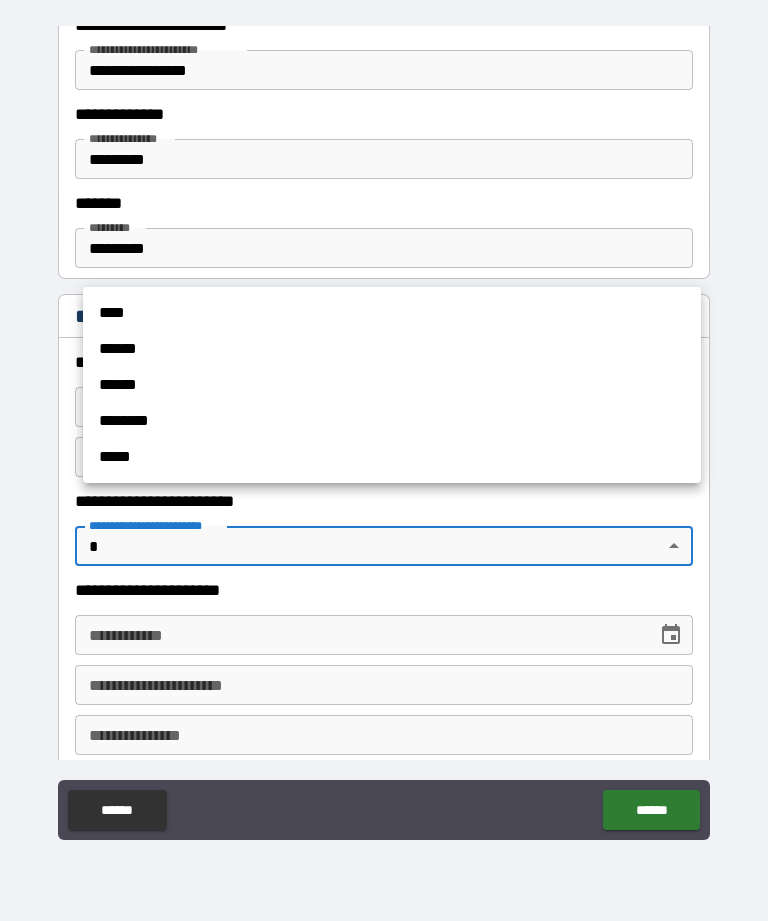 click on "****" at bounding box center [392, 313] 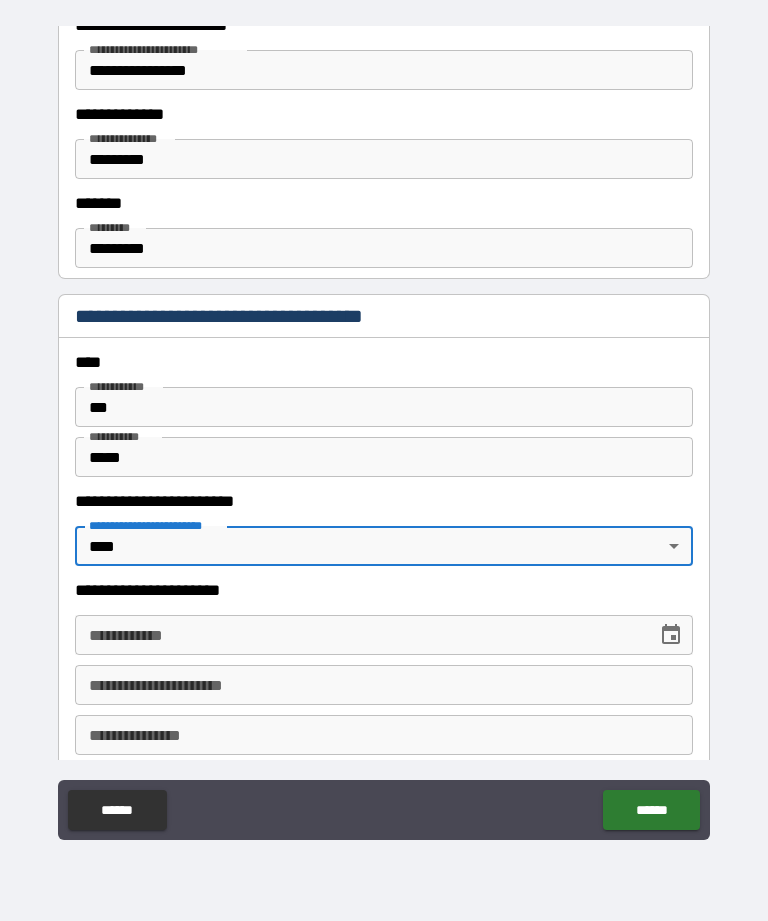 click on "**********" at bounding box center (359, 635) 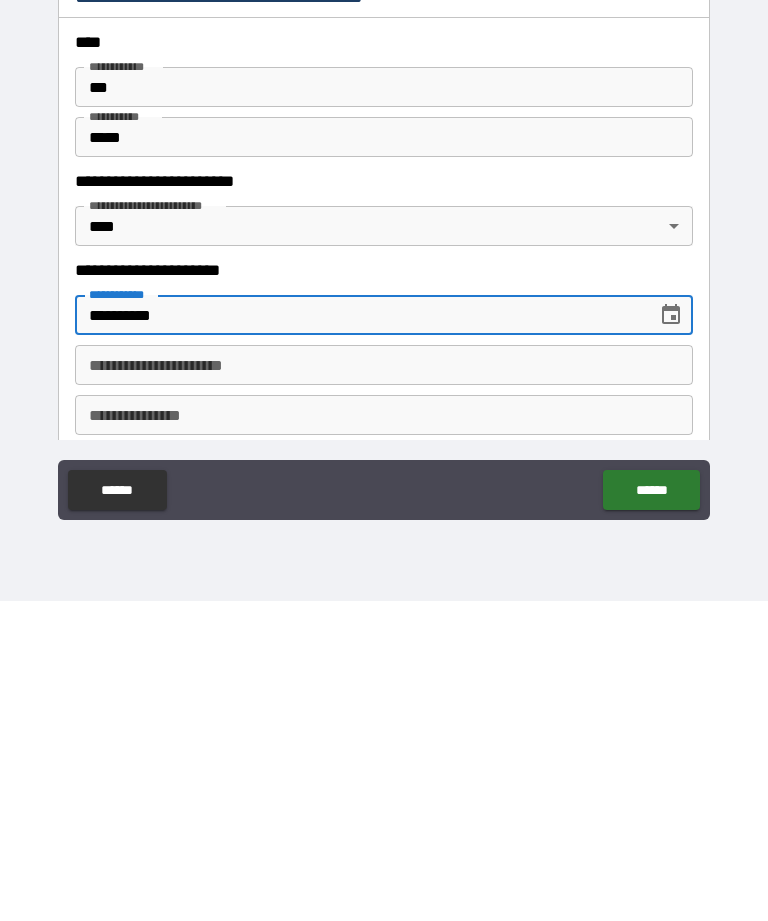 type on "**********" 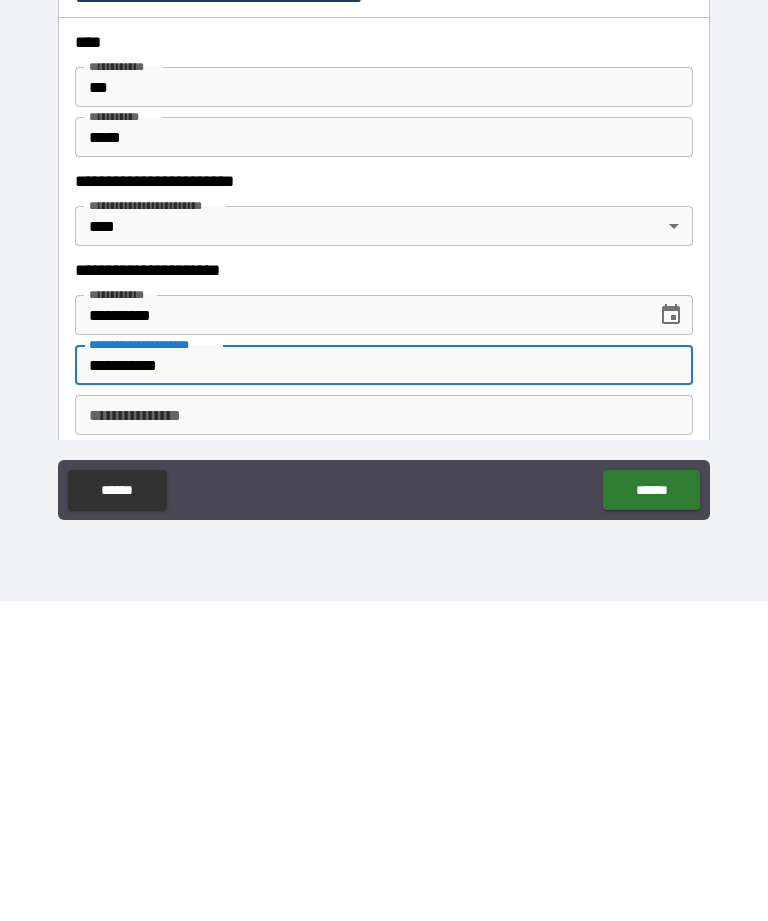 type on "**********" 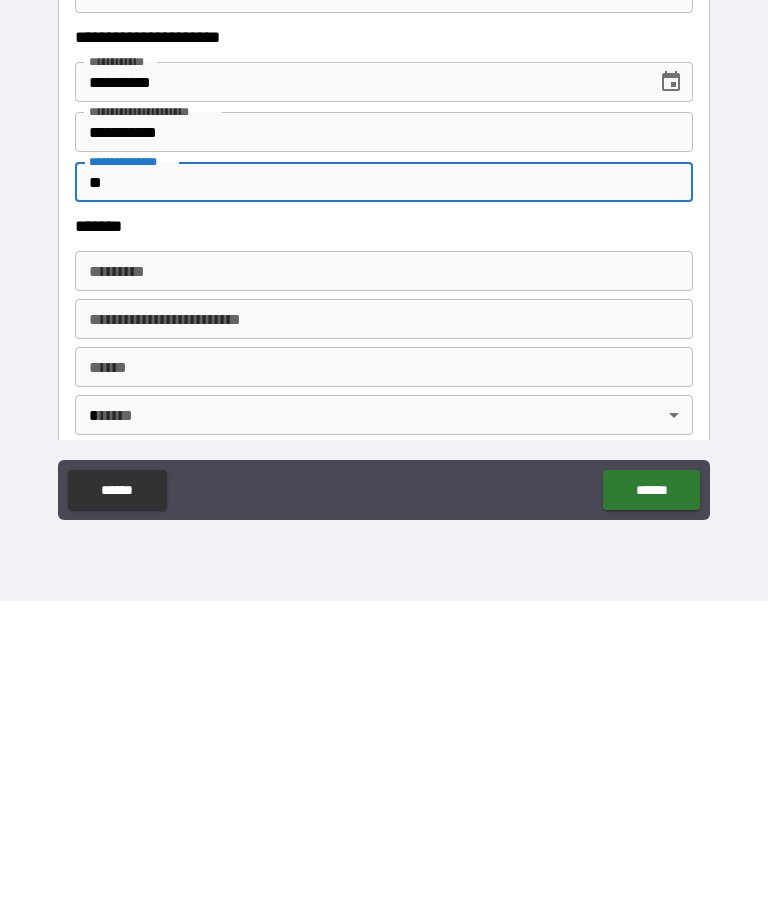 scroll, scrollTop: 2525, scrollLeft: 0, axis: vertical 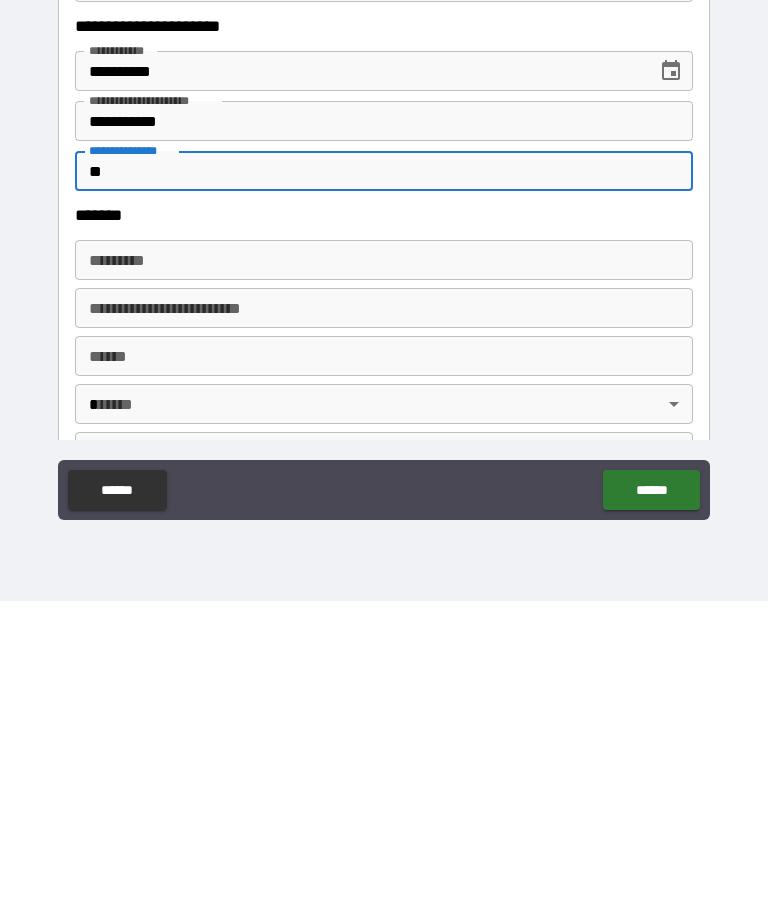 type on "**" 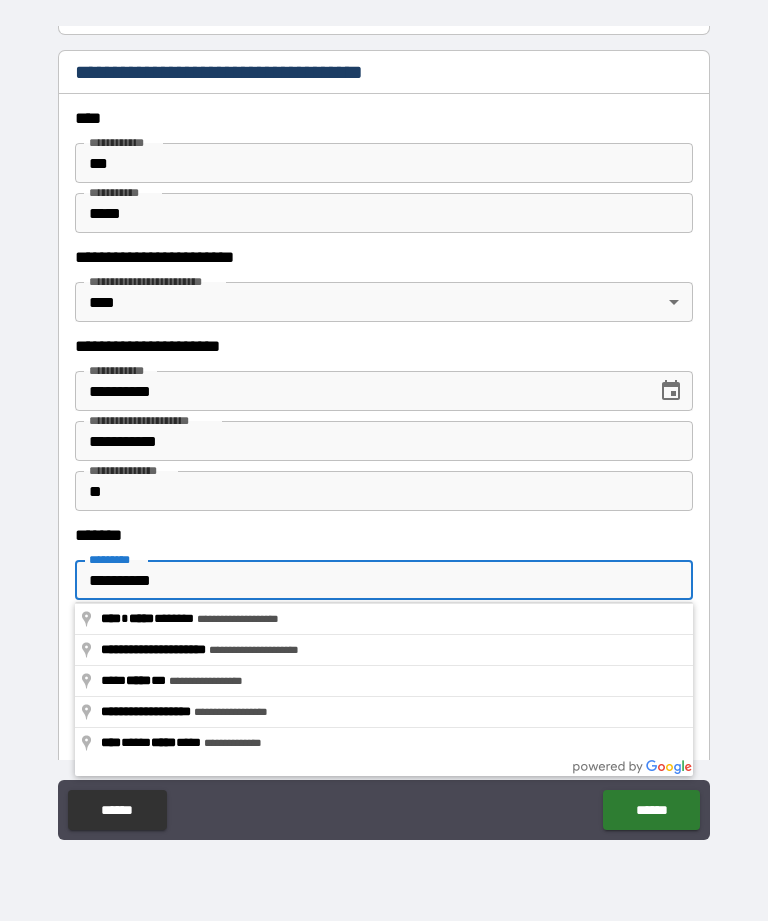 type on "**********" 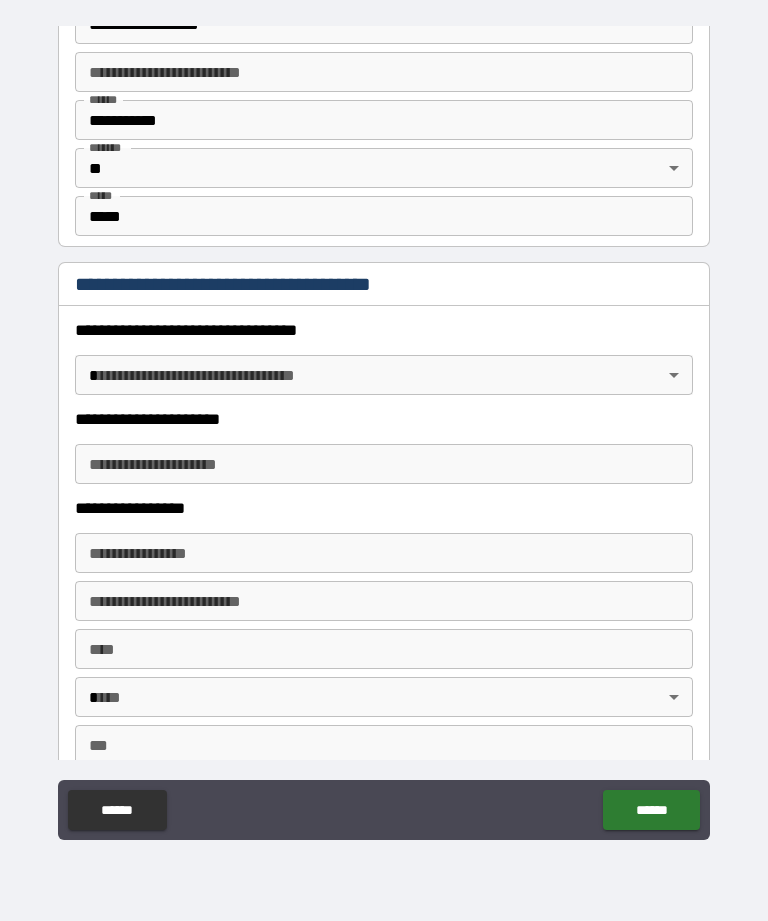 scroll, scrollTop: 3133, scrollLeft: 0, axis: vertical 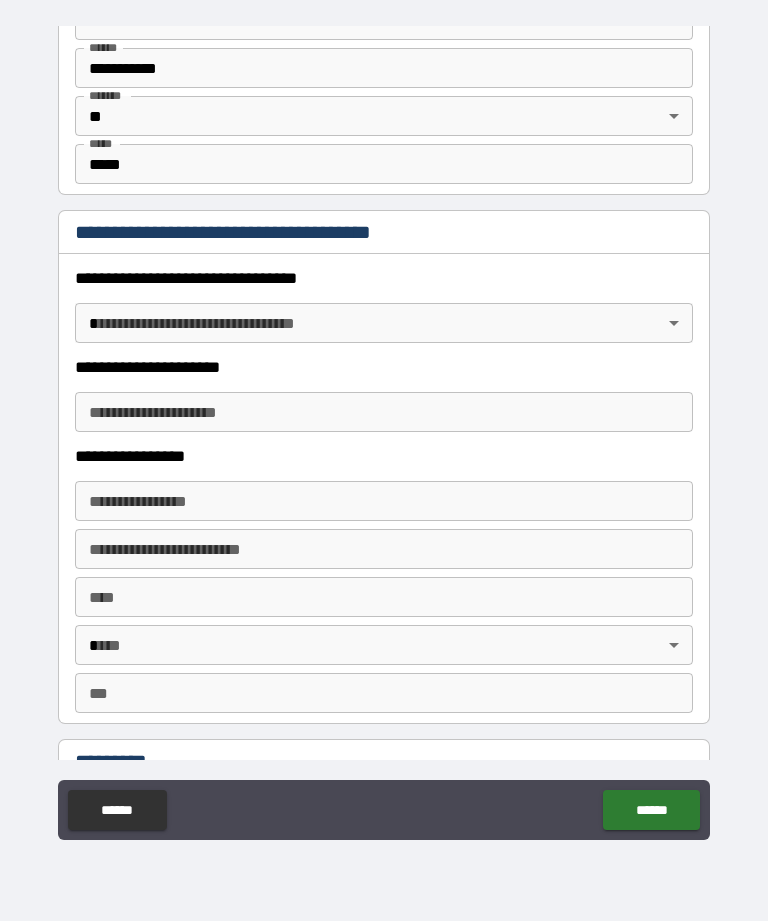 click on "**********" at bounding box center (384, 428) 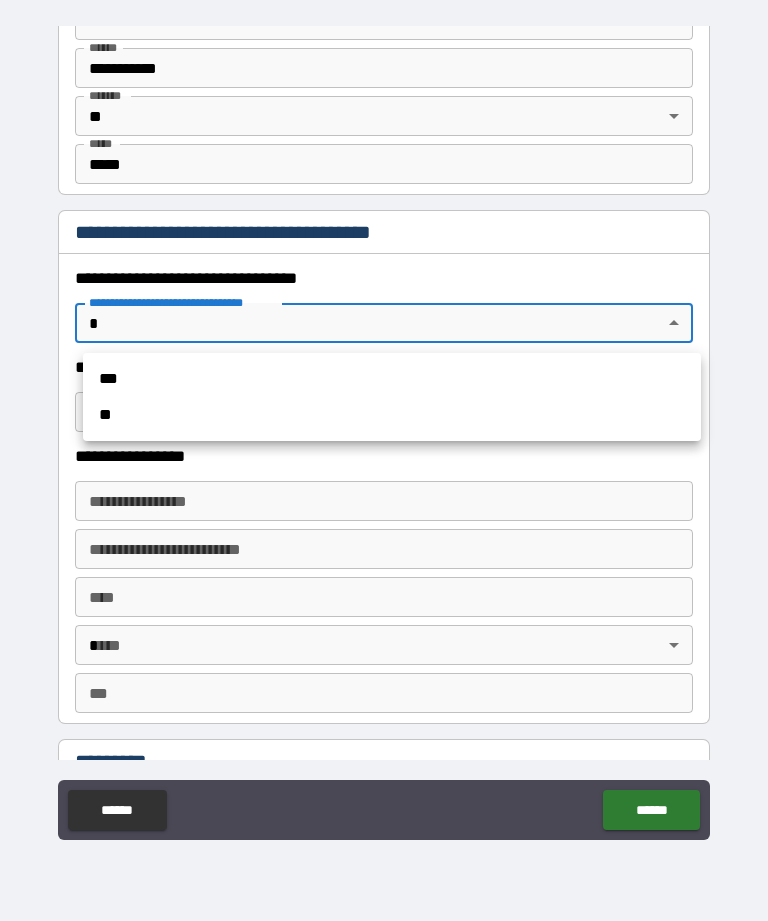 click at bounding box center [384, 460] 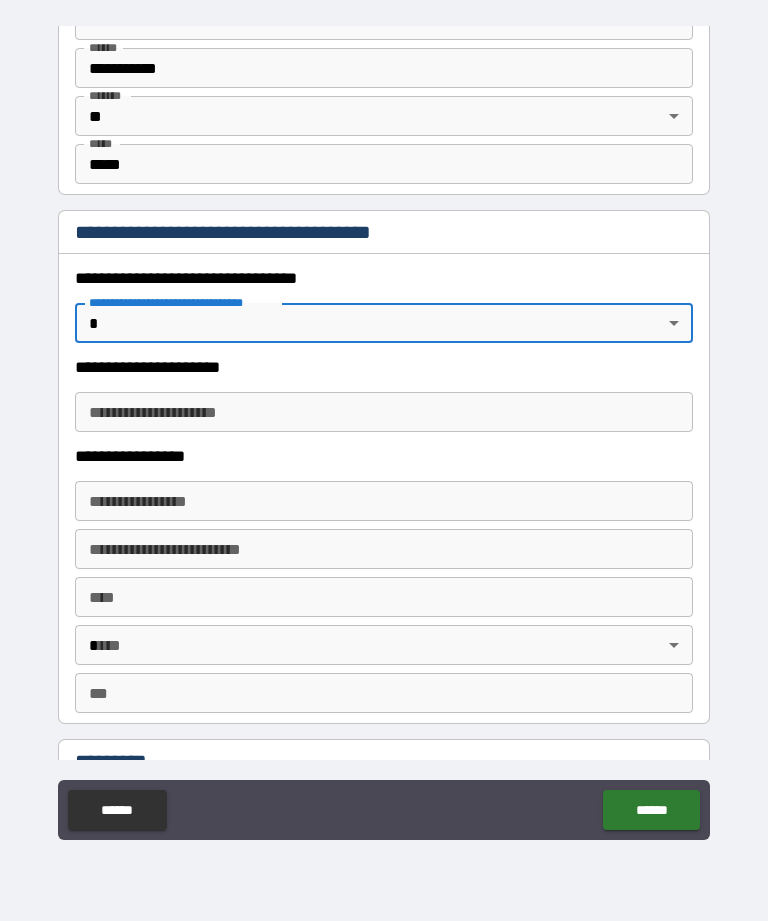 click on "**********" at bounding box center [384, 428] 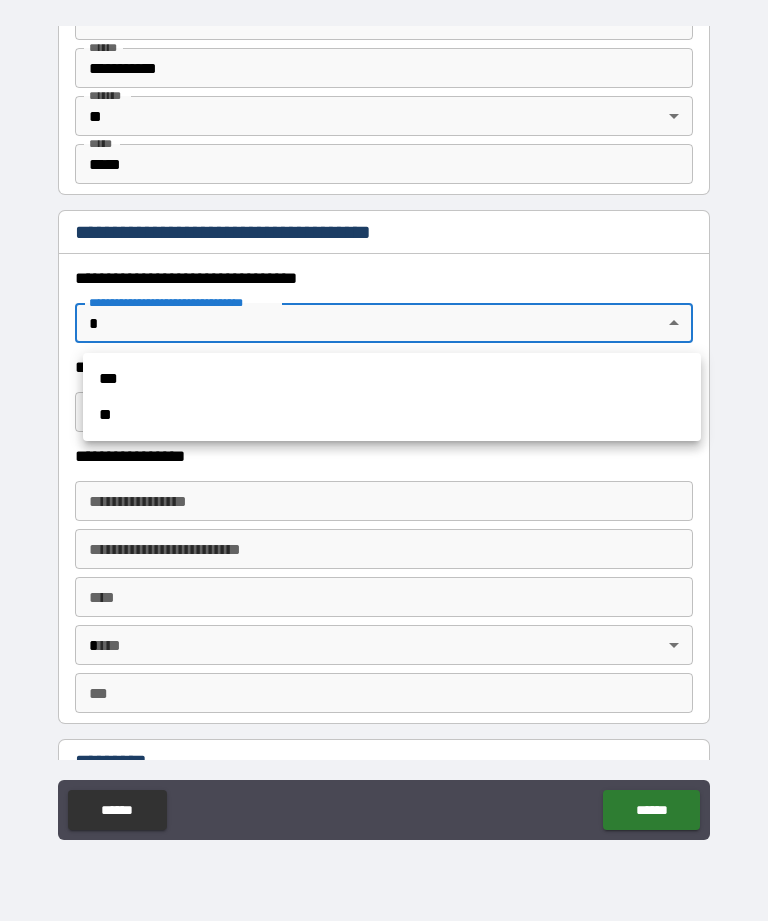 click on "***" at bounding box center [392, 379] 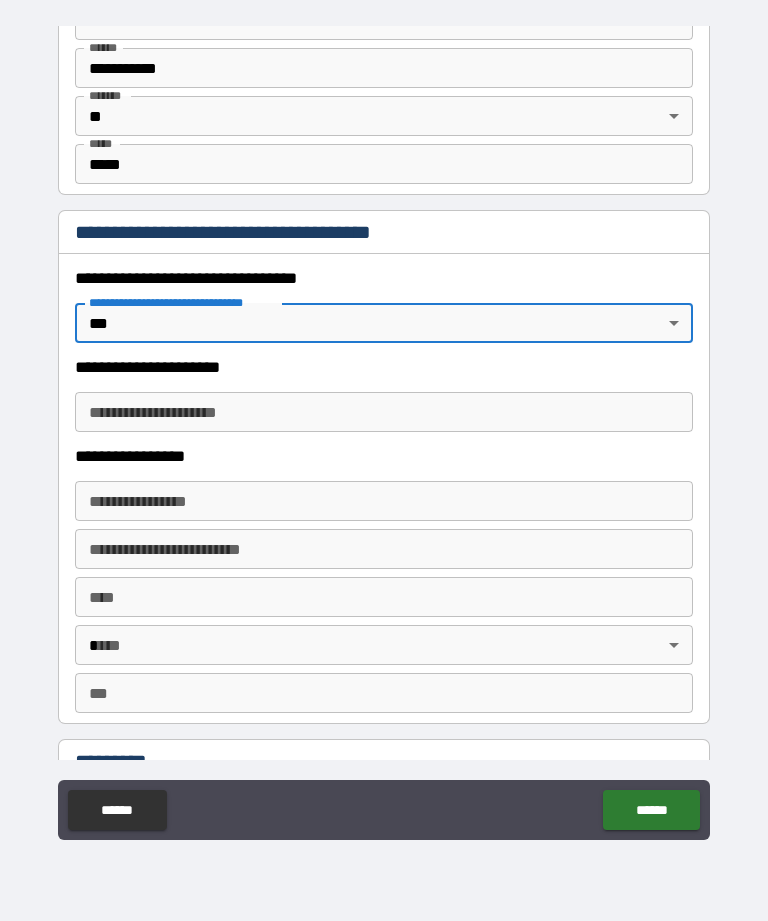 type on "*" 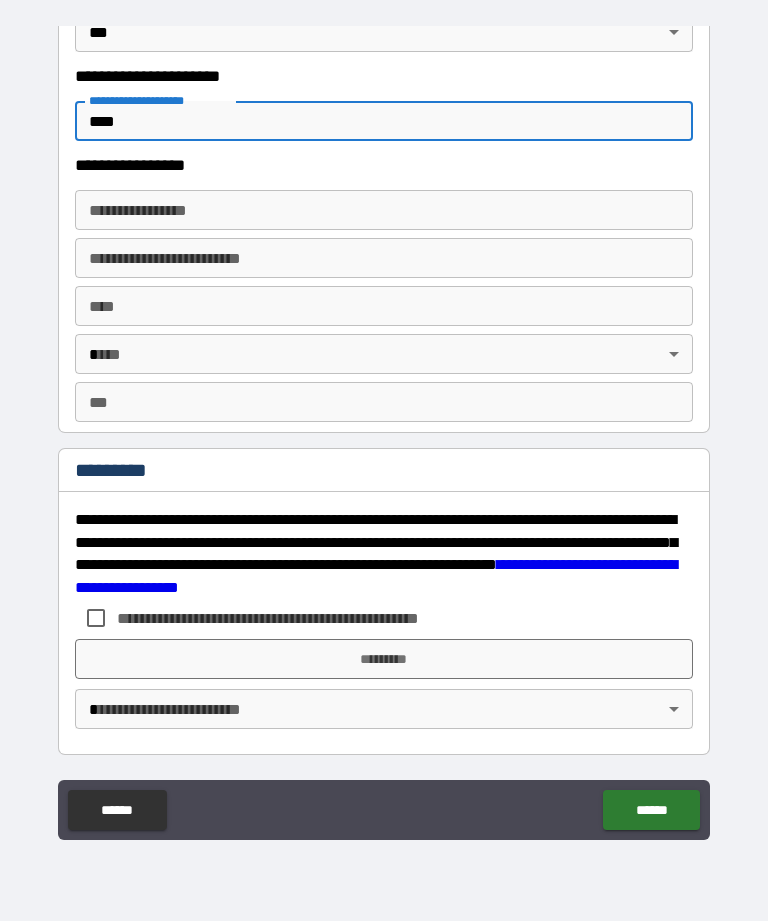 scroll, scrollTop: 3424, scrollLeft: 0, axis: vertical 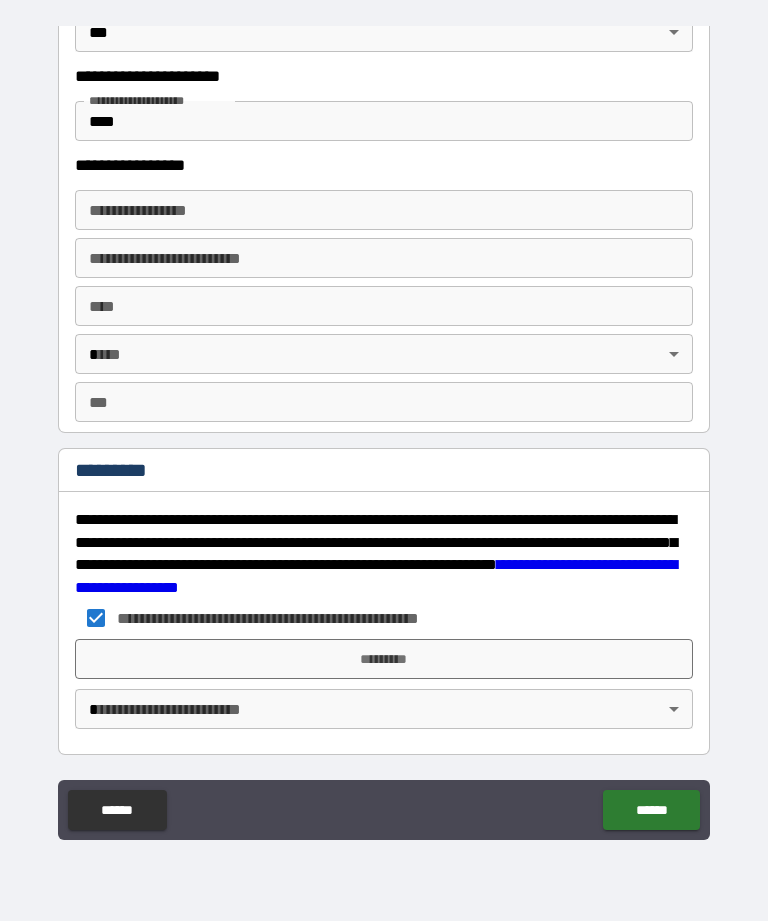 click on "*********" at bounding box center [384, 659] 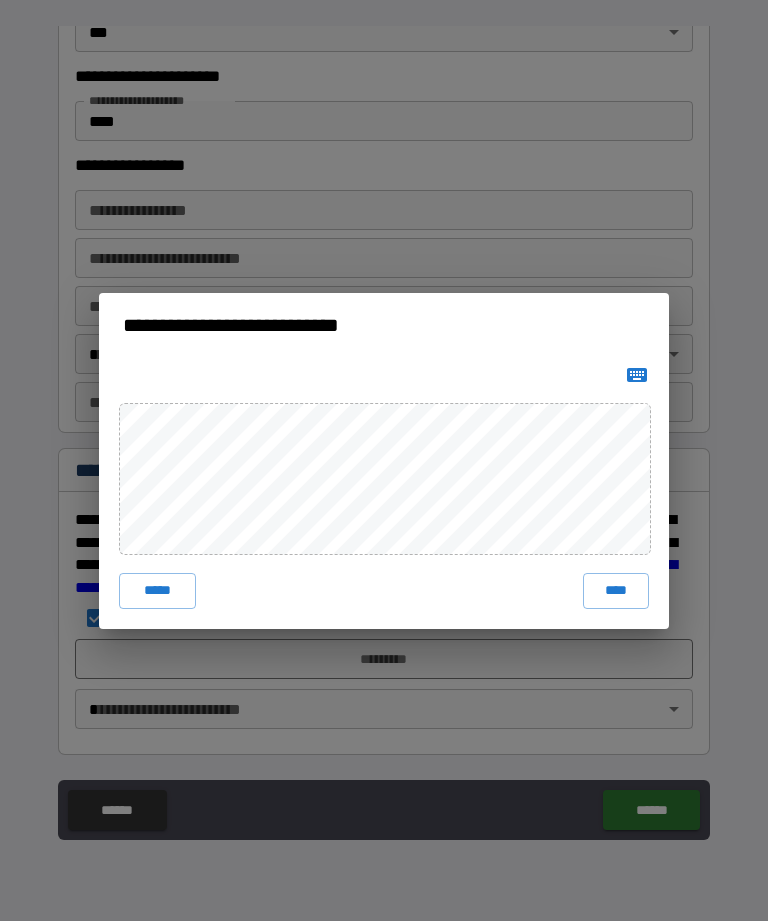 click on "****" at bounding box center [616, 591] 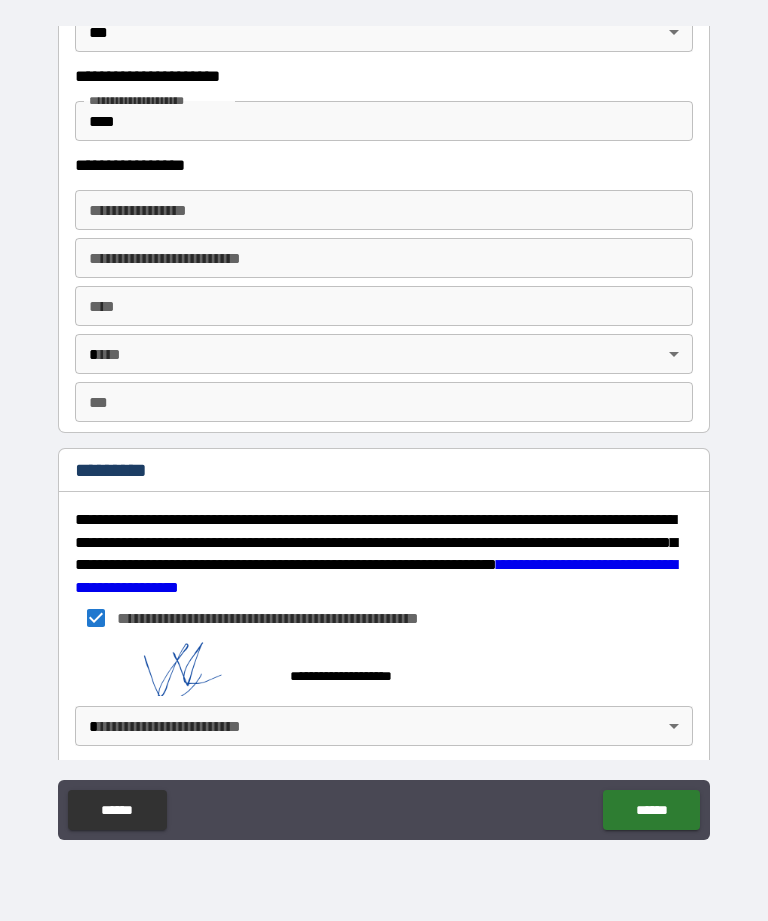 click on "**********" at bounding box center [384, 428] 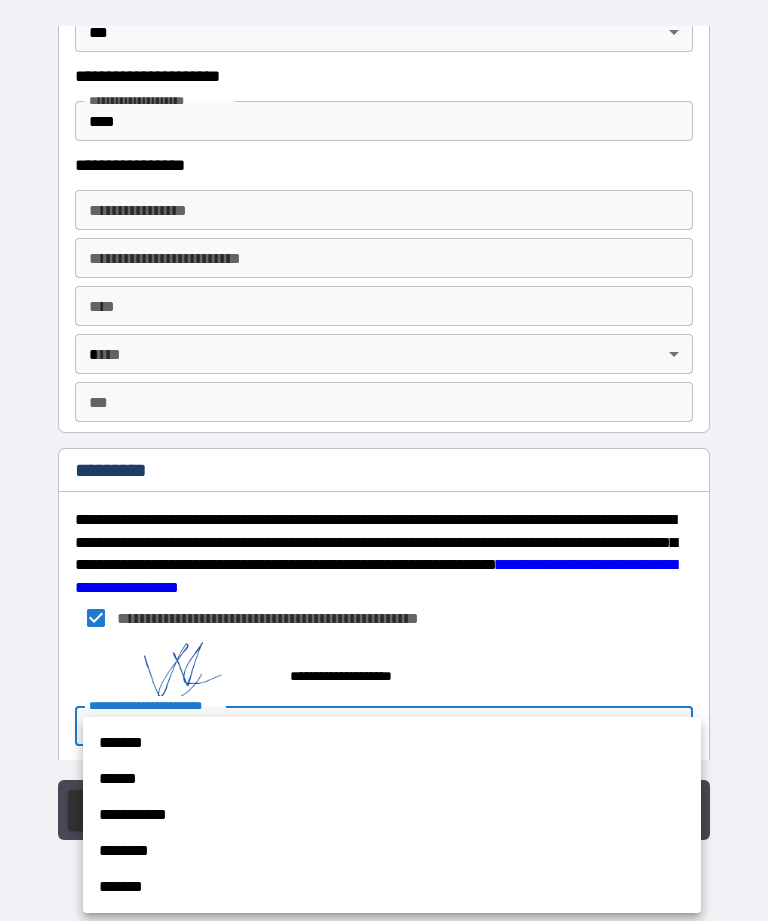 click on "*******" at bounding box center (392, 743) 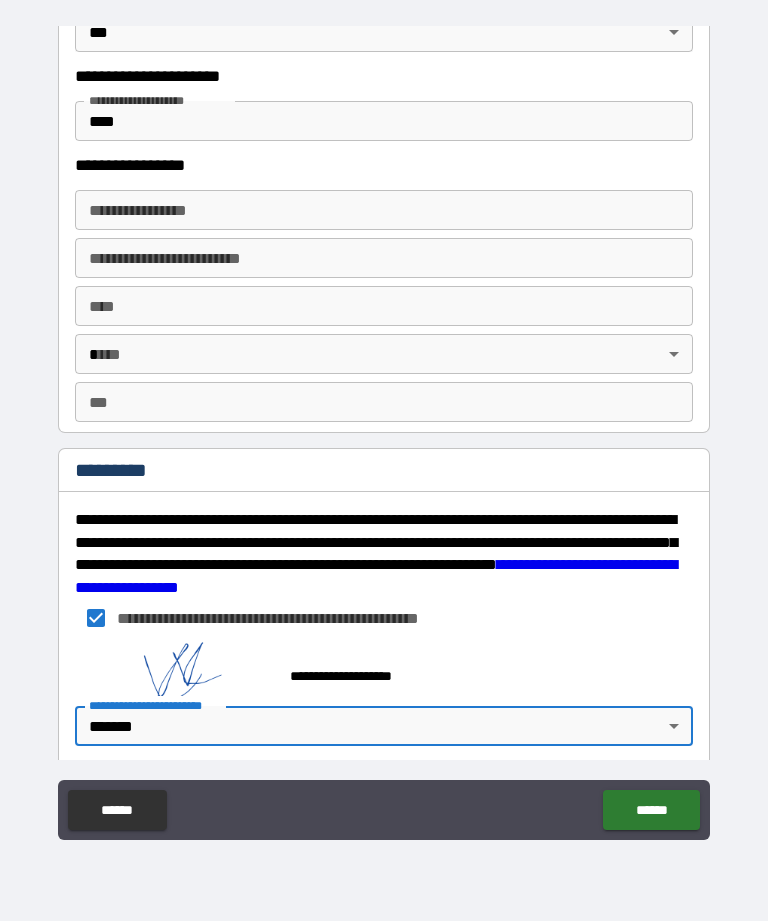 click on "******" at bounding box center (651, 810) 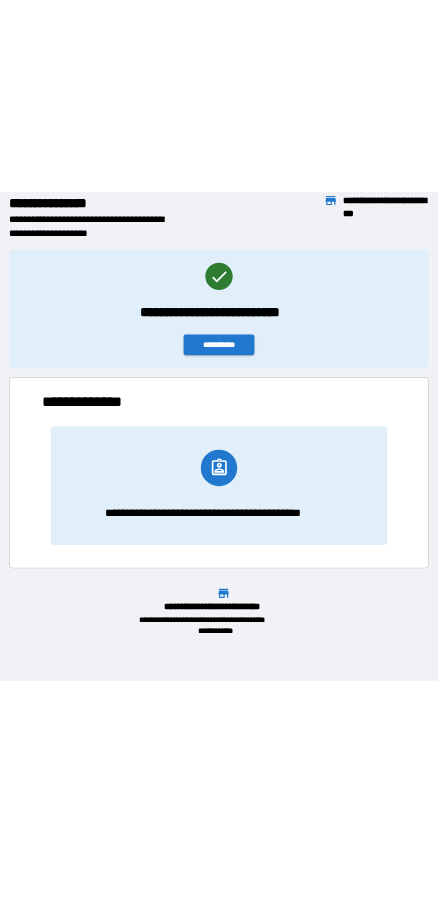 scroll, scrollTop: 0, scrollLeft: 0, axis: both 